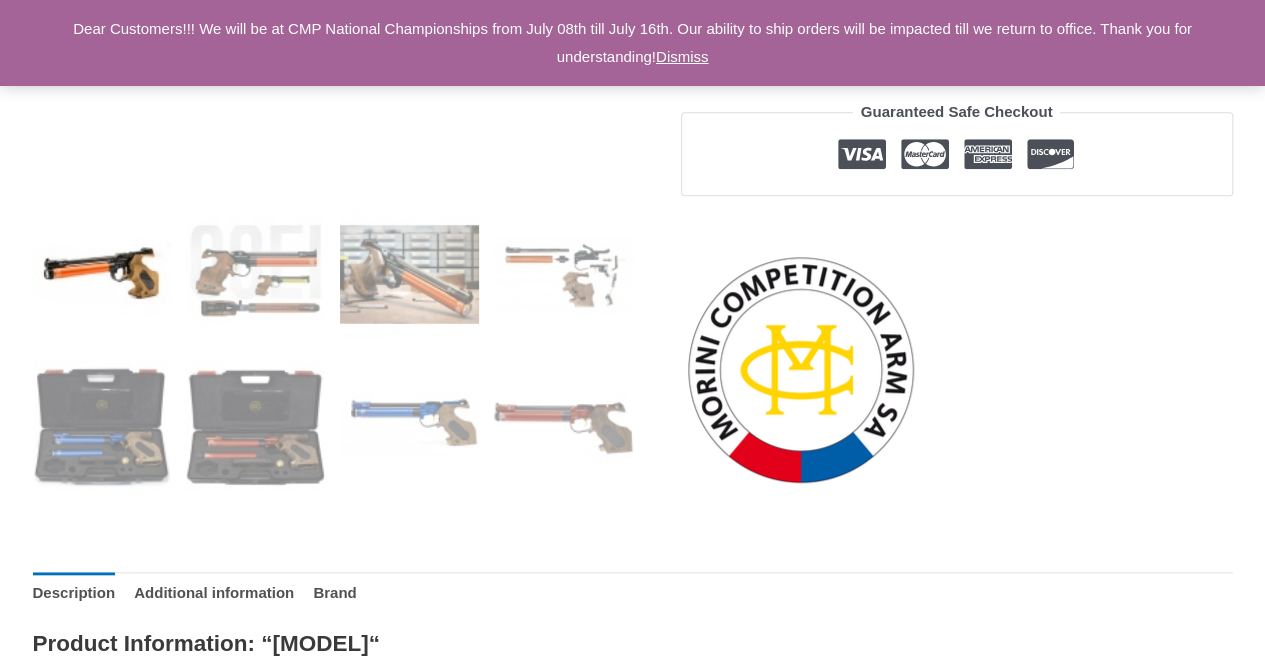 scroll, scrollTop: 700, scrollLeft: 0, axis: vertical 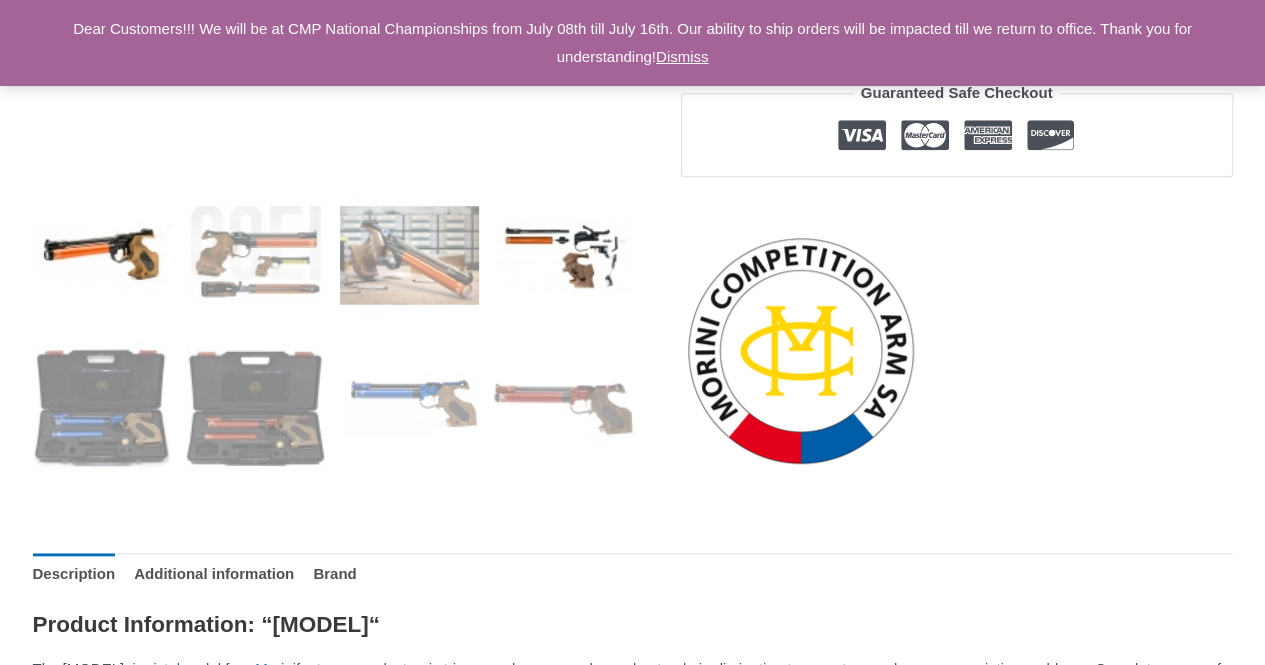 click at bounding box center (563, 254) 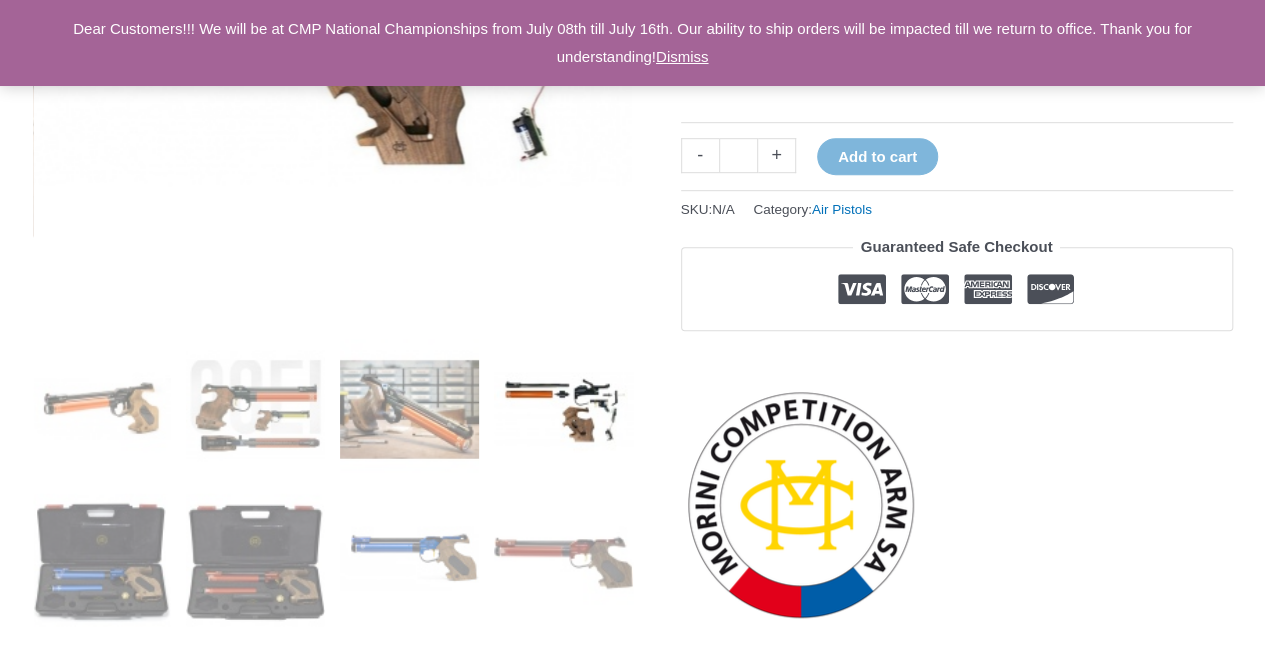 scroll, scrollTop: 600, scrollLeft: 0, axis: vertical 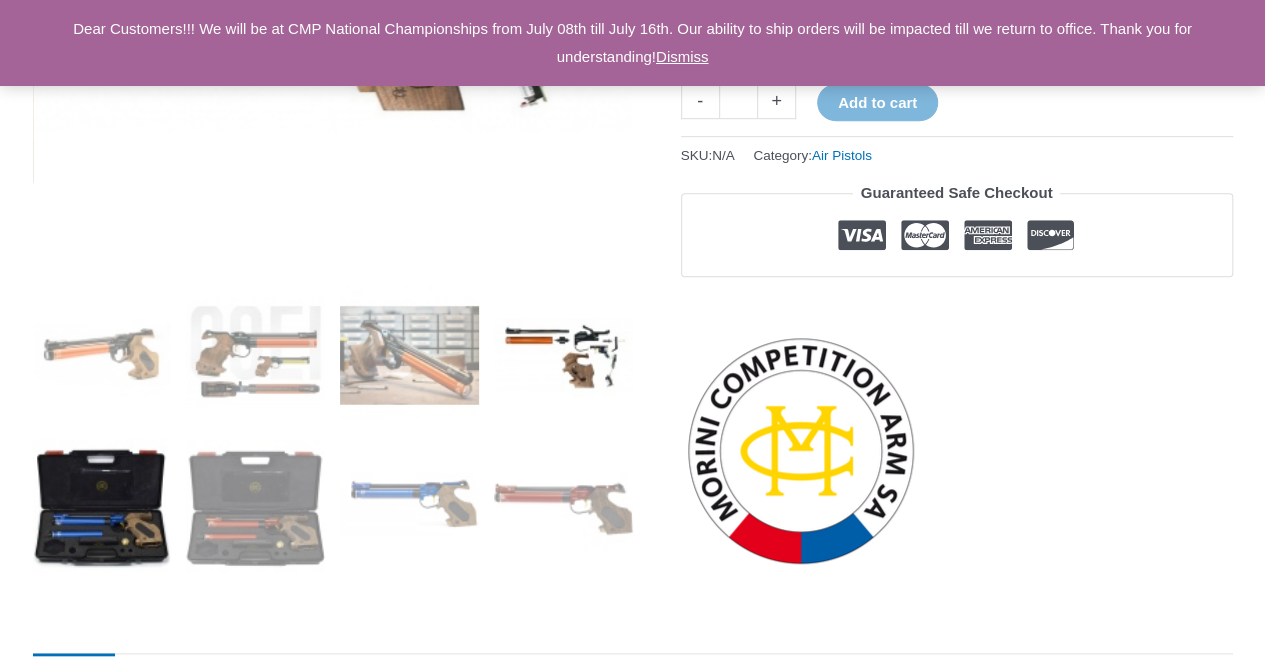 click at bounding box center (102, 508) 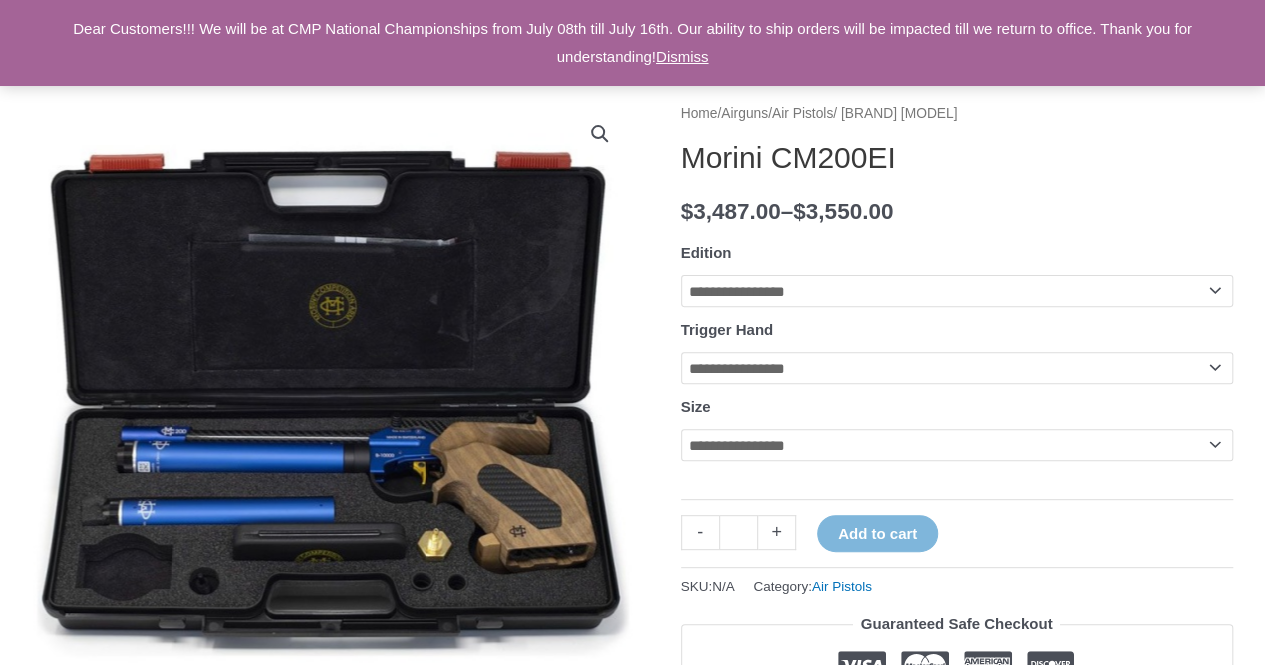 scroll, scrollTop: 200, scrollLeft: 0, axis: vertical 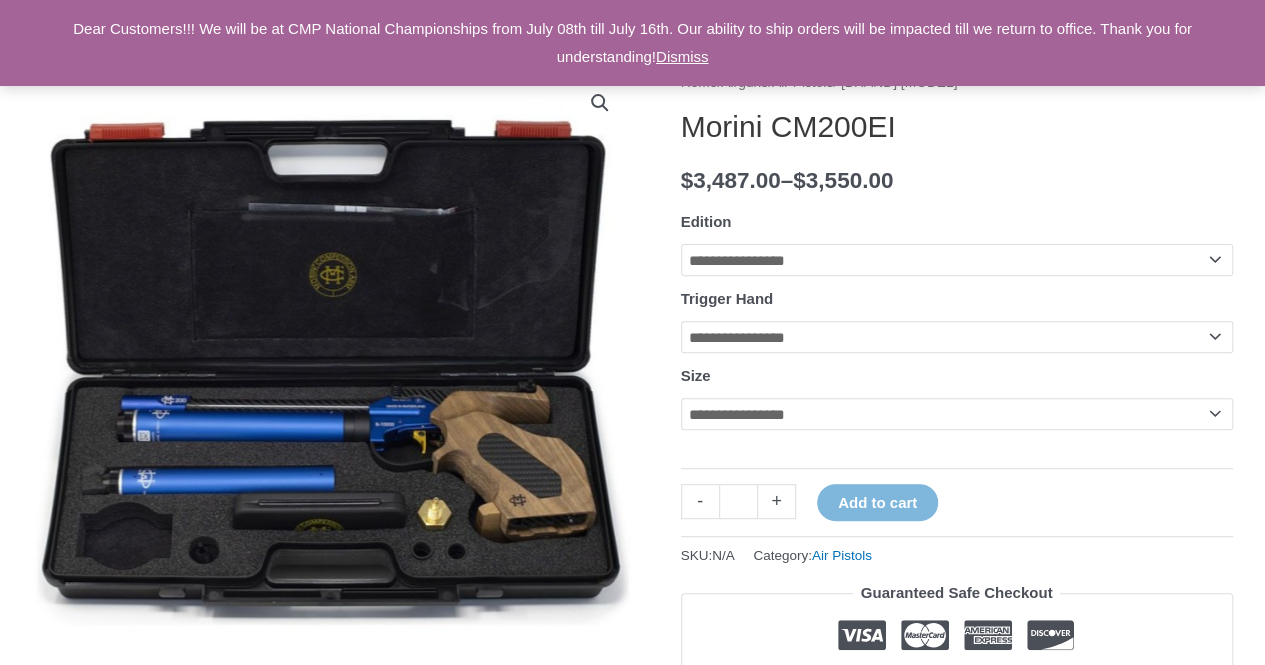 click on "**********" 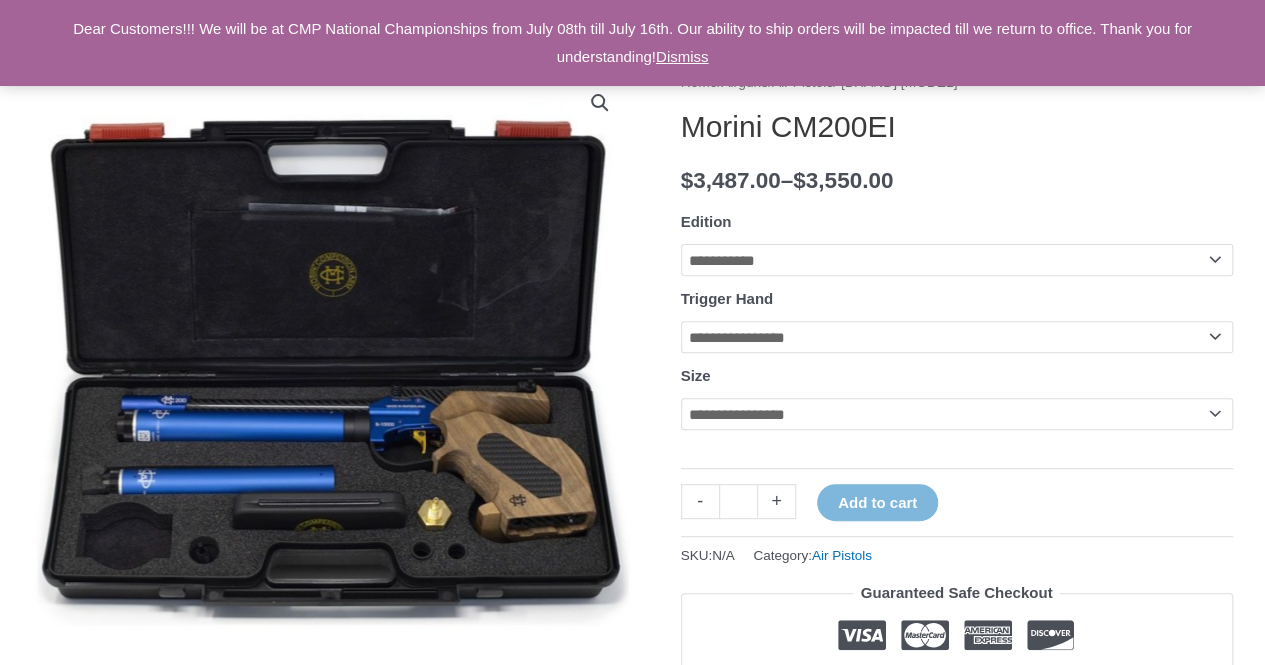 click on "**********" 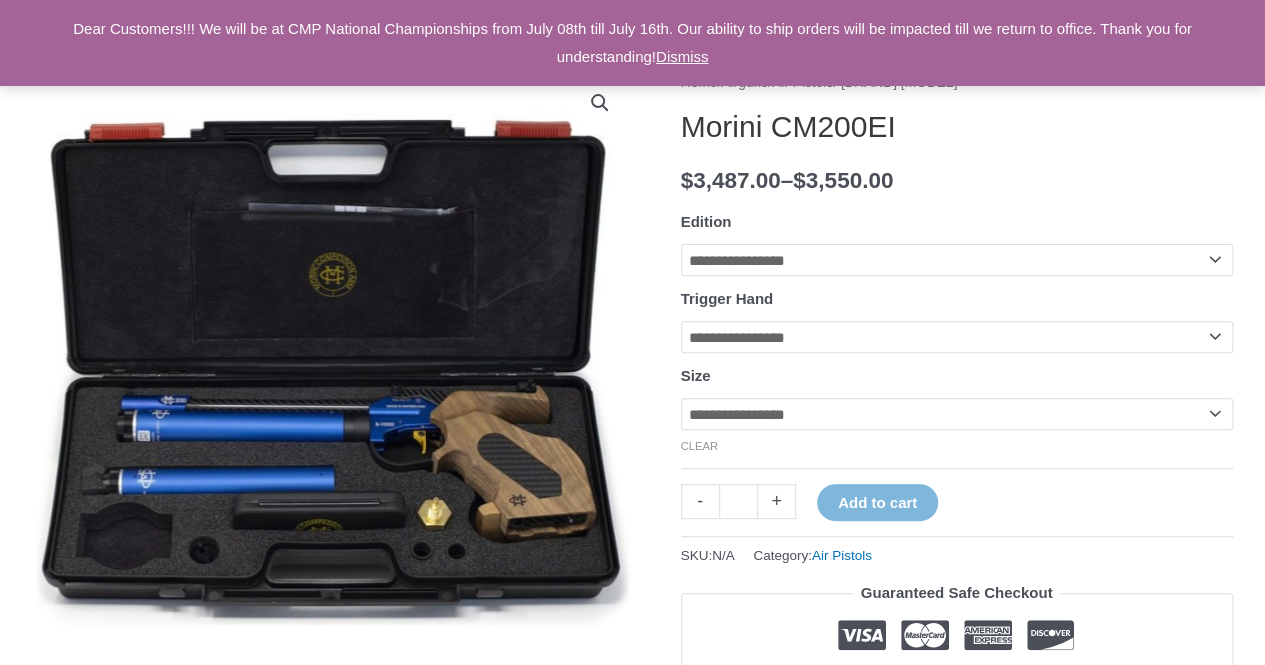 click on "**********" 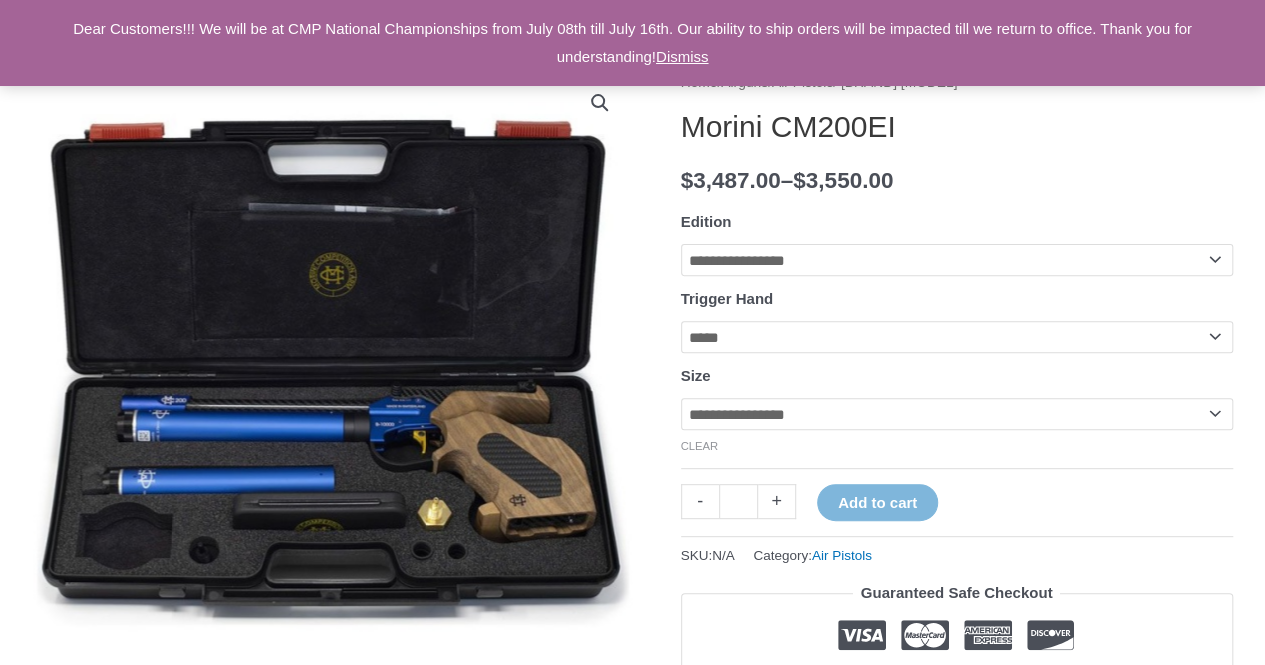 click on "**********" 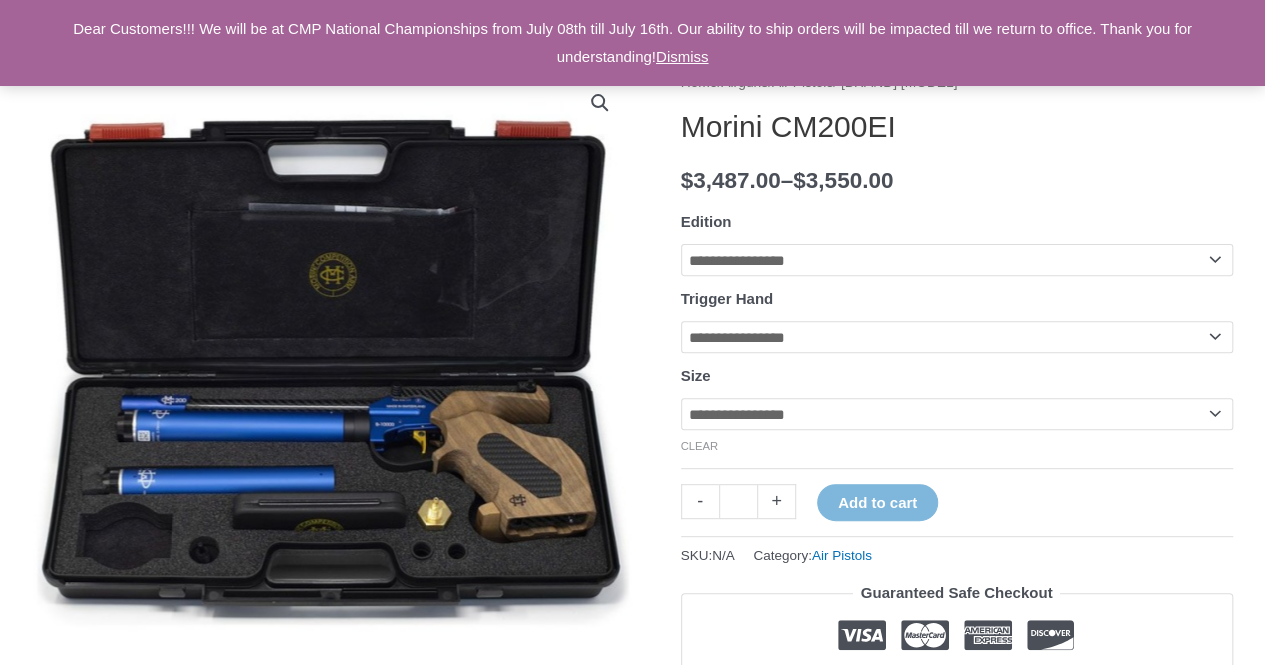 click on "**********" 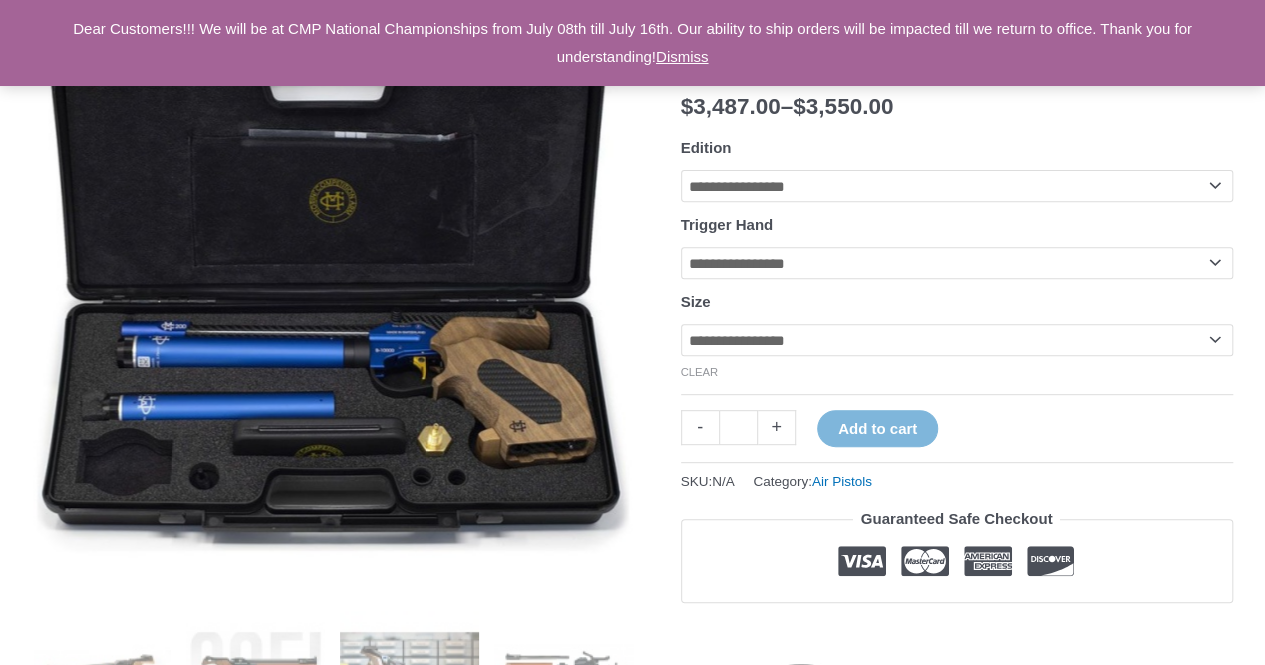 scroll, scrollTop: 300, scrollLeft: 0, axis: vertical 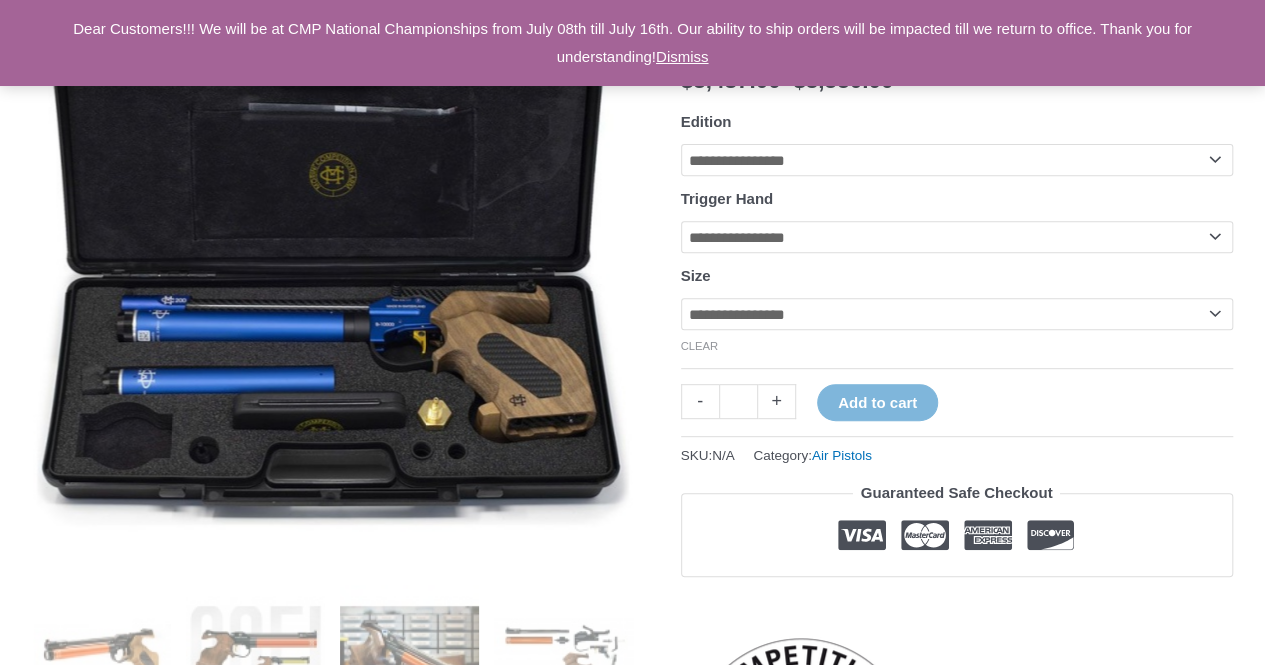 click on "**********" 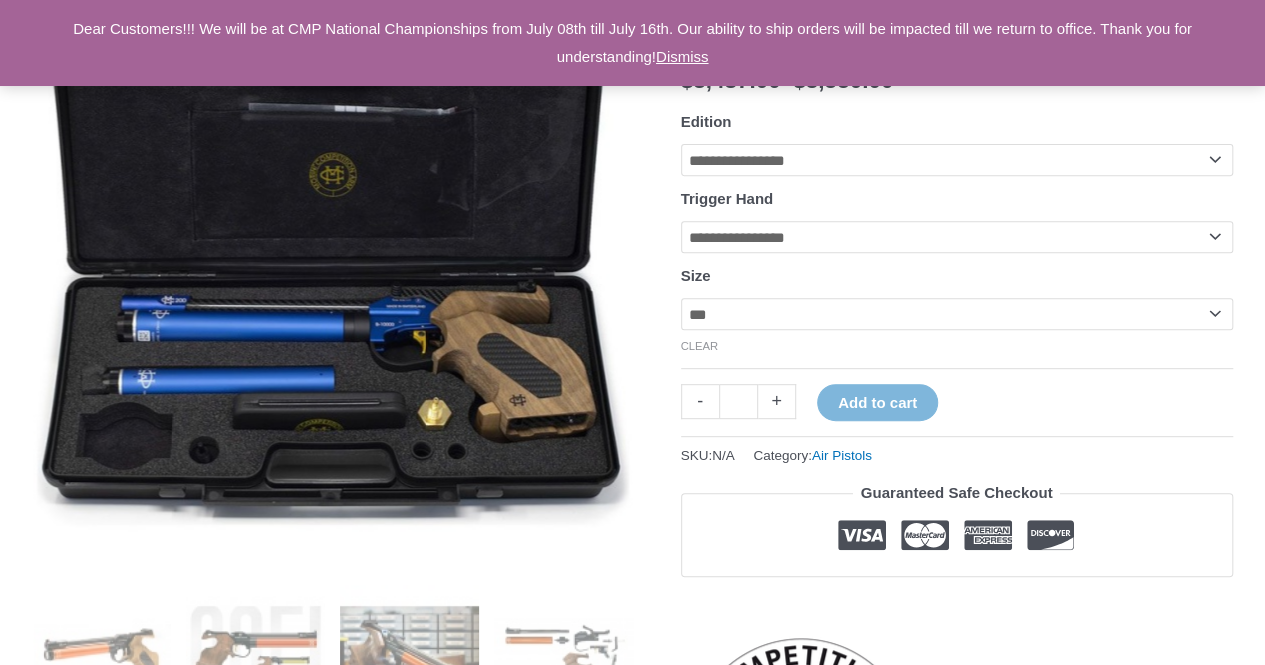 click on "**********" 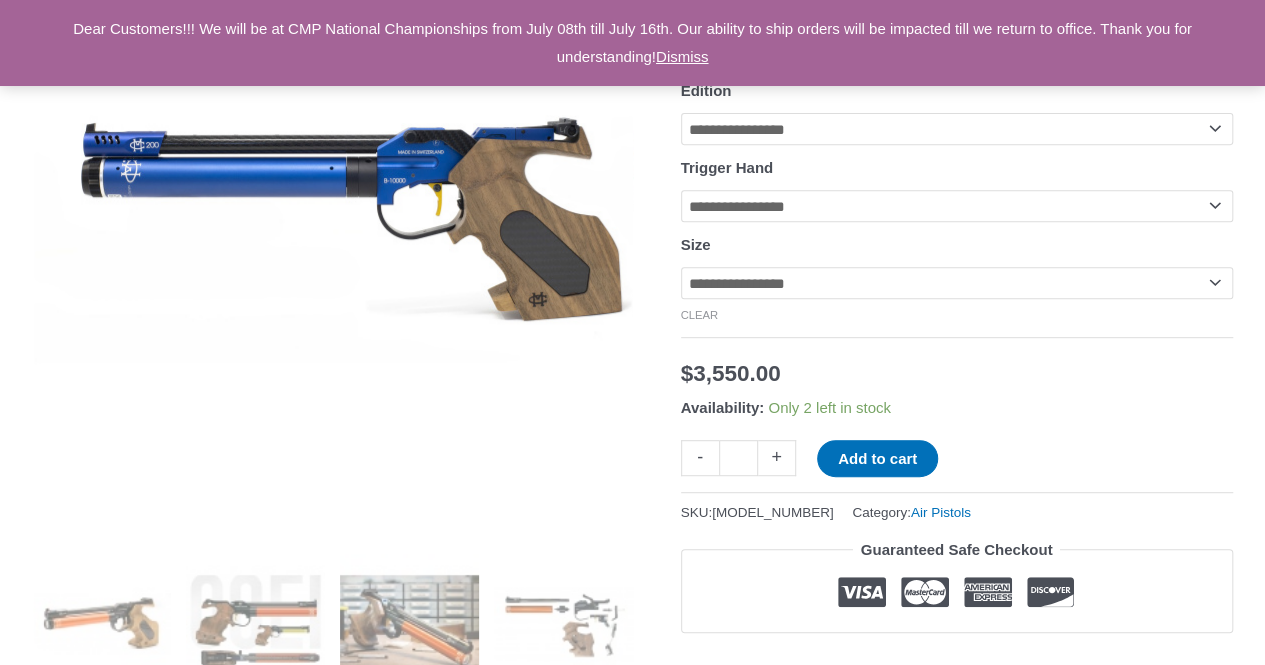 scroll, scrollTop: 300, scrollLeft: 0, axis: vertical 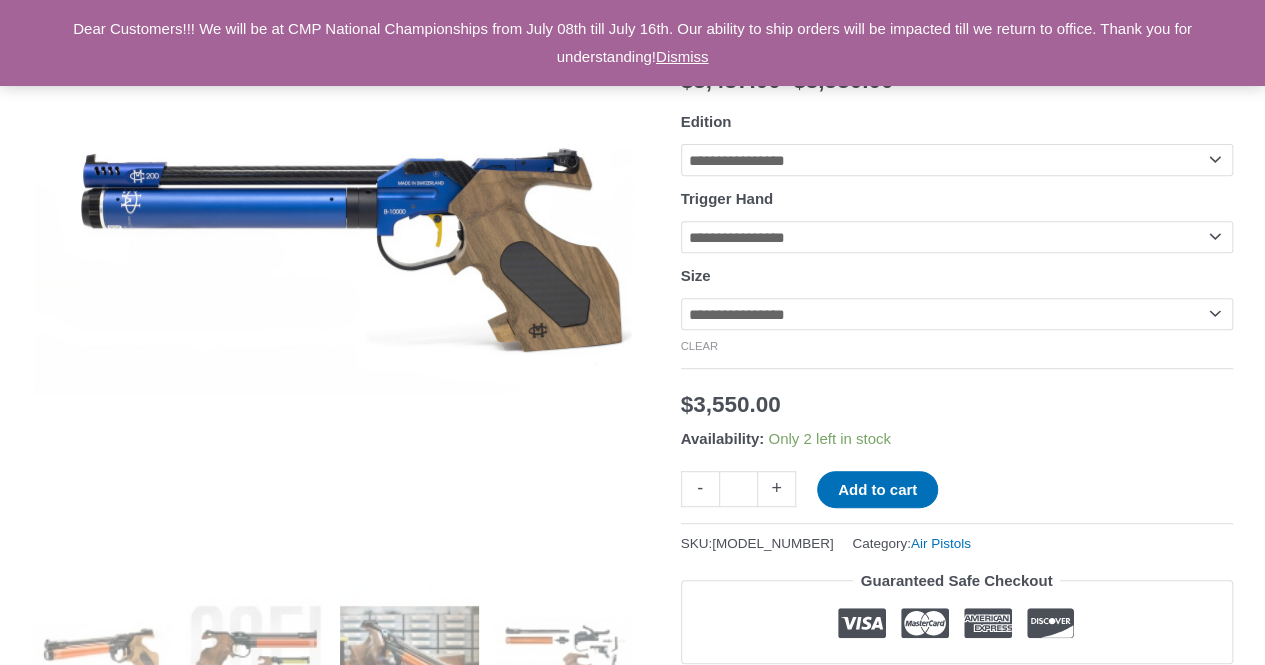 click on "**********" 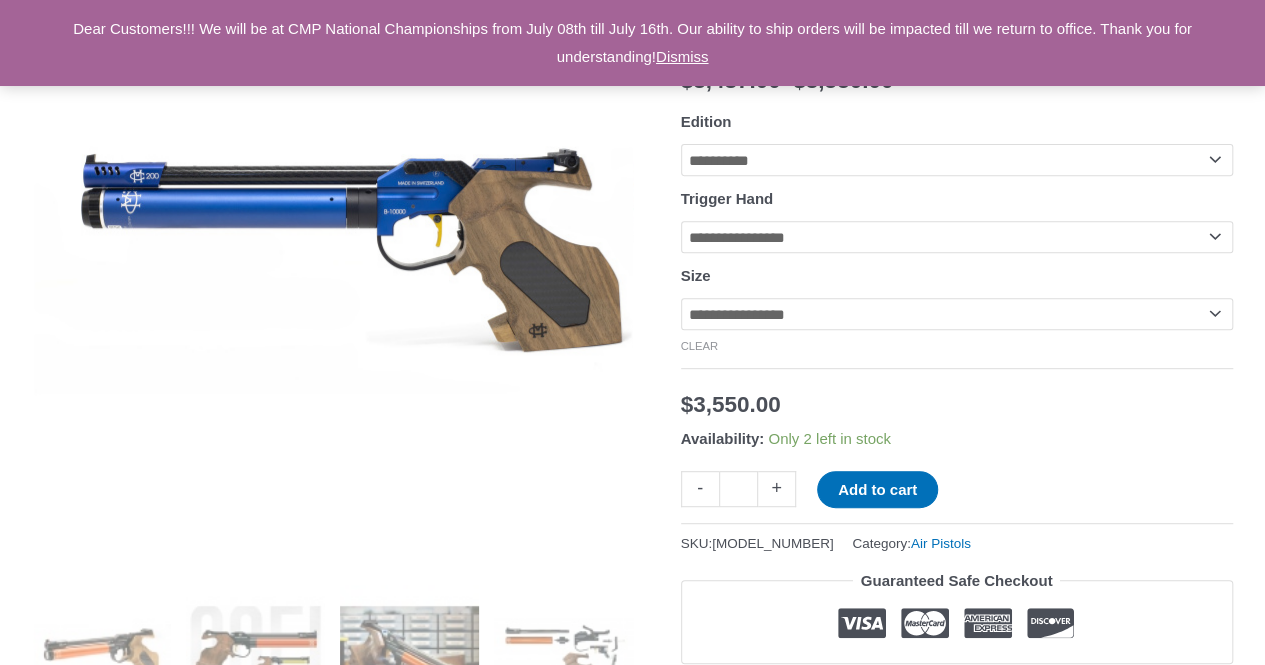 click on "**********" 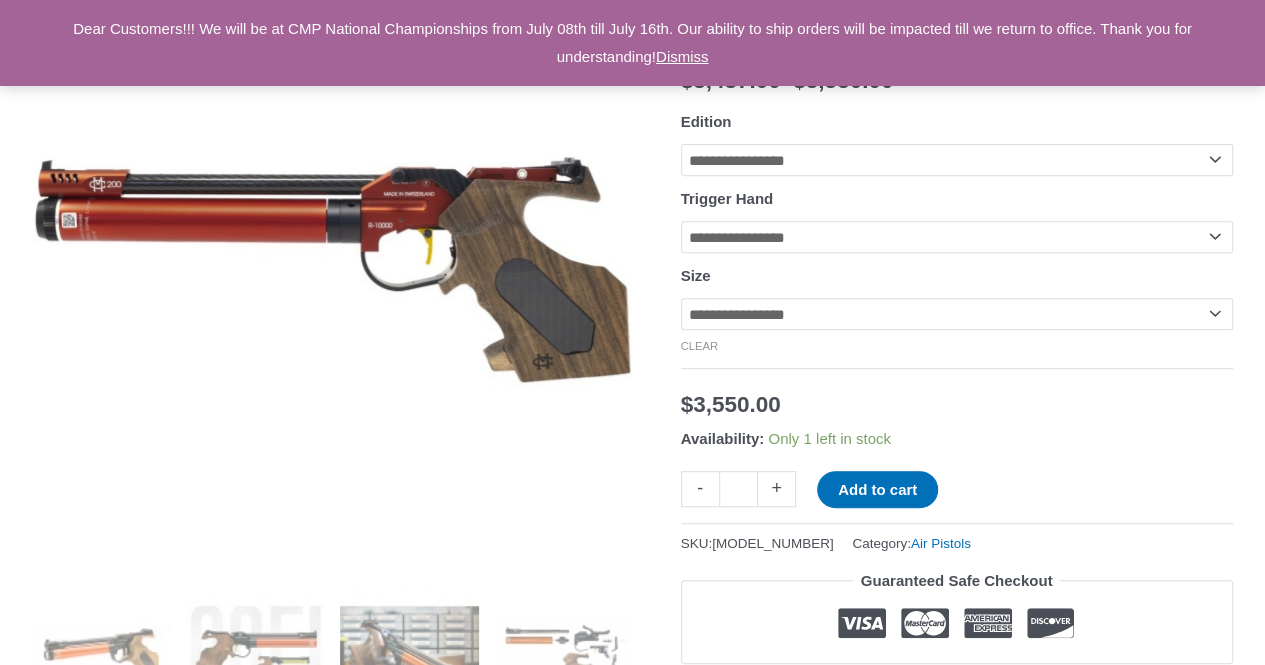 click on "**********" 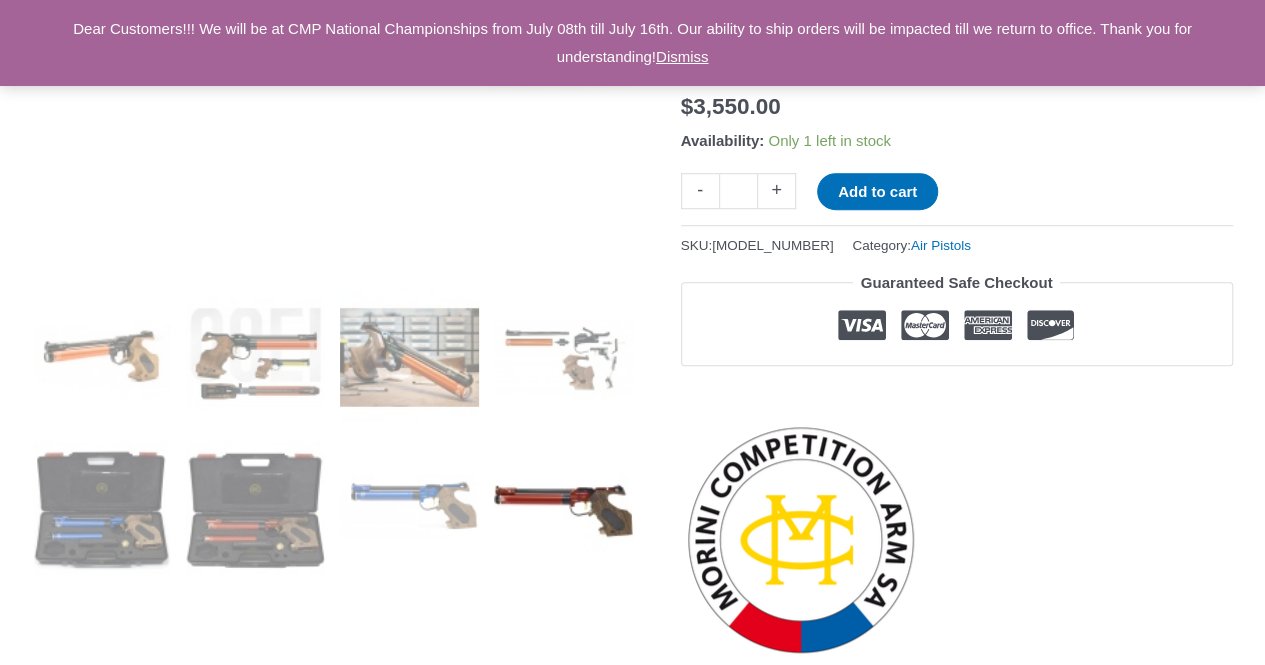 scroll, scrollTop: 600, scrollLeft: 0, axis: vertical 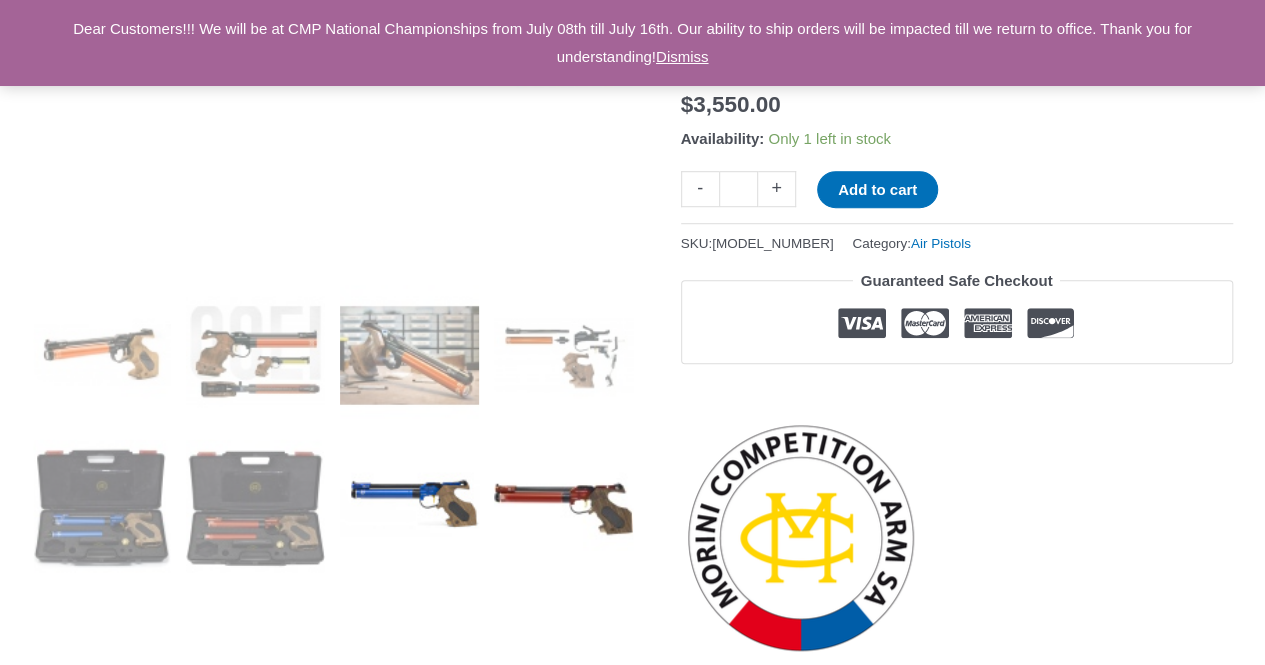 click at bounding box center [409, 508] 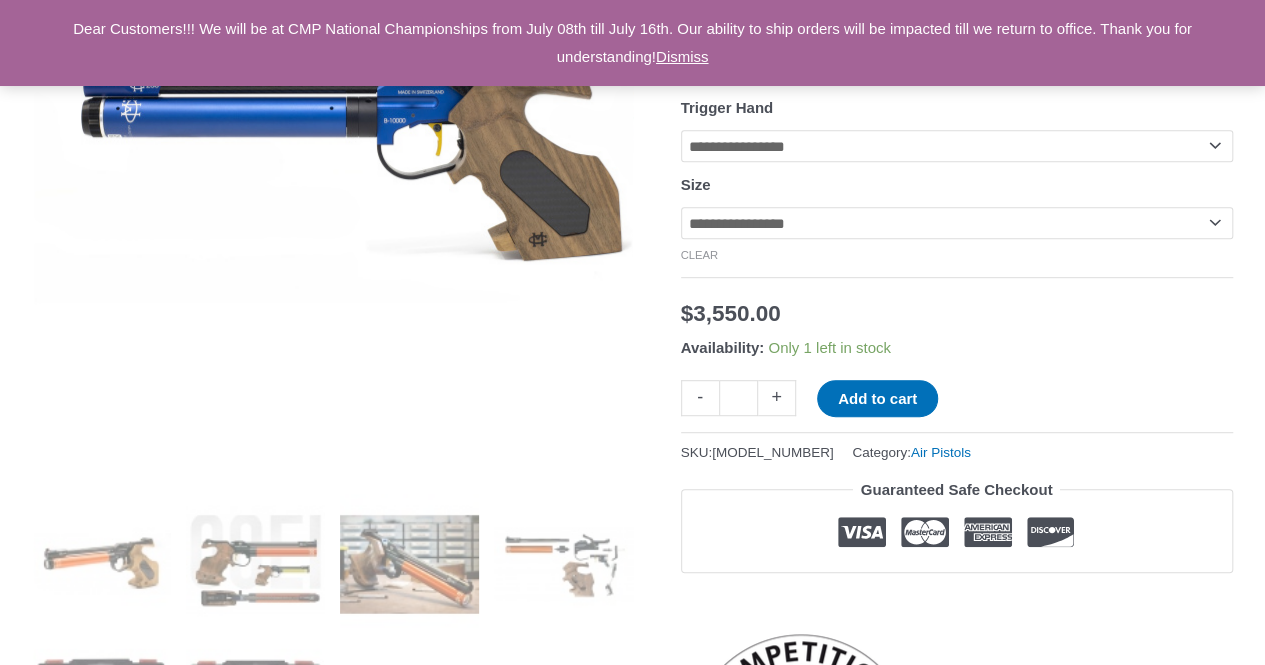 scroll, scrollTop: 400, scrollLeft: 0, axis: vertical 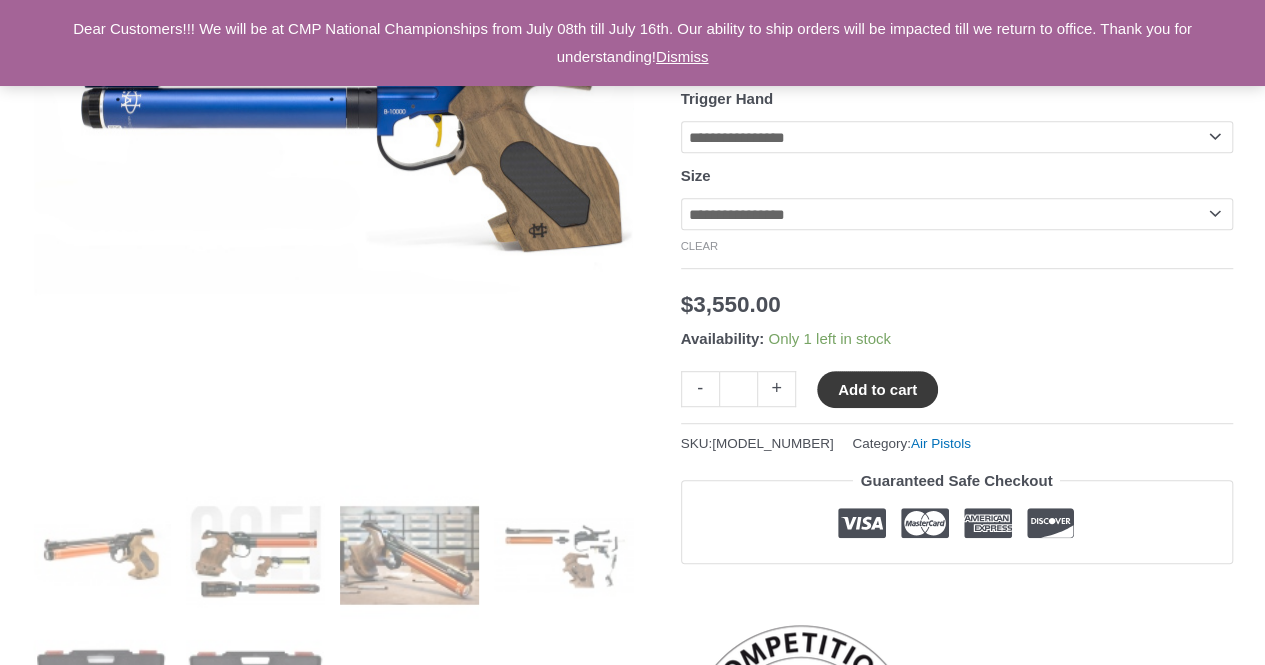 click on "Add to cart" 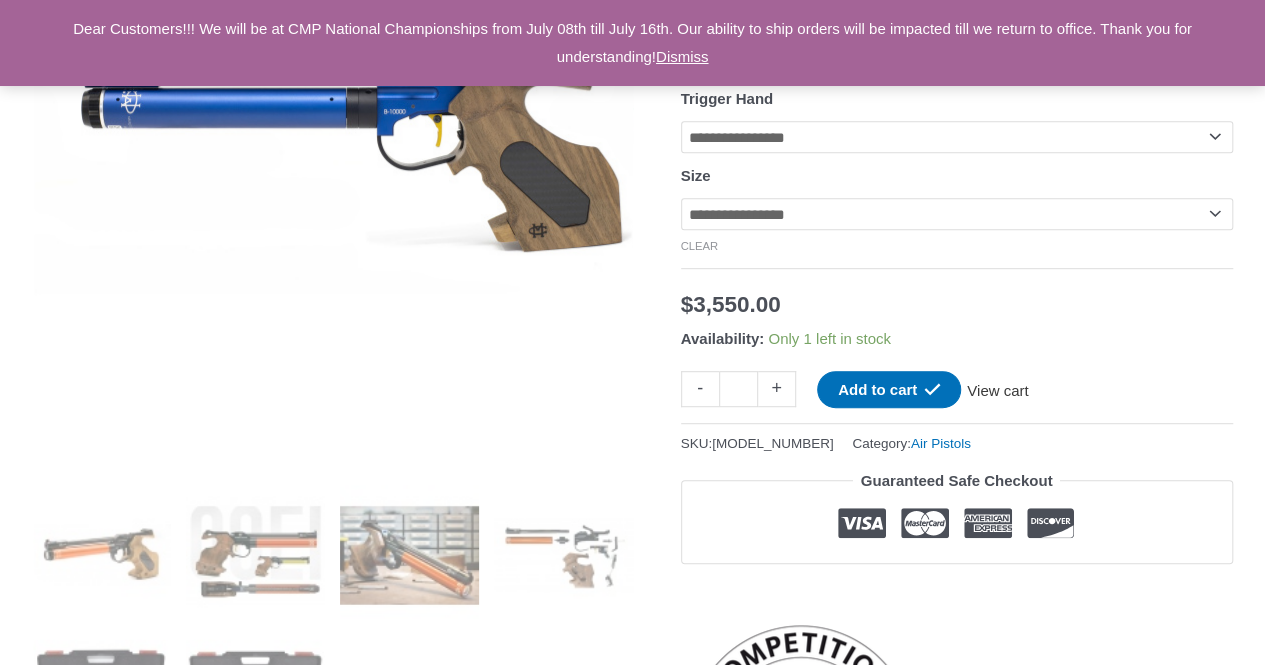 click on "View cart" 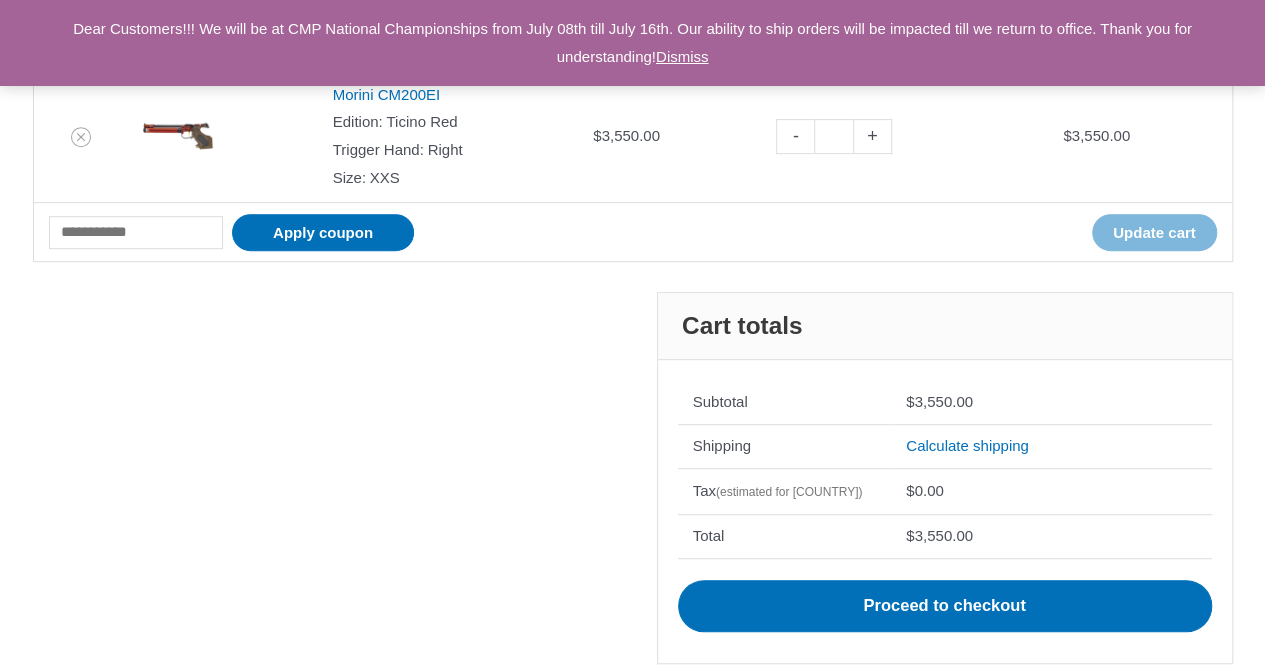 scroll, scrollTop: 400, scrollLeft: 0, axis: vertical 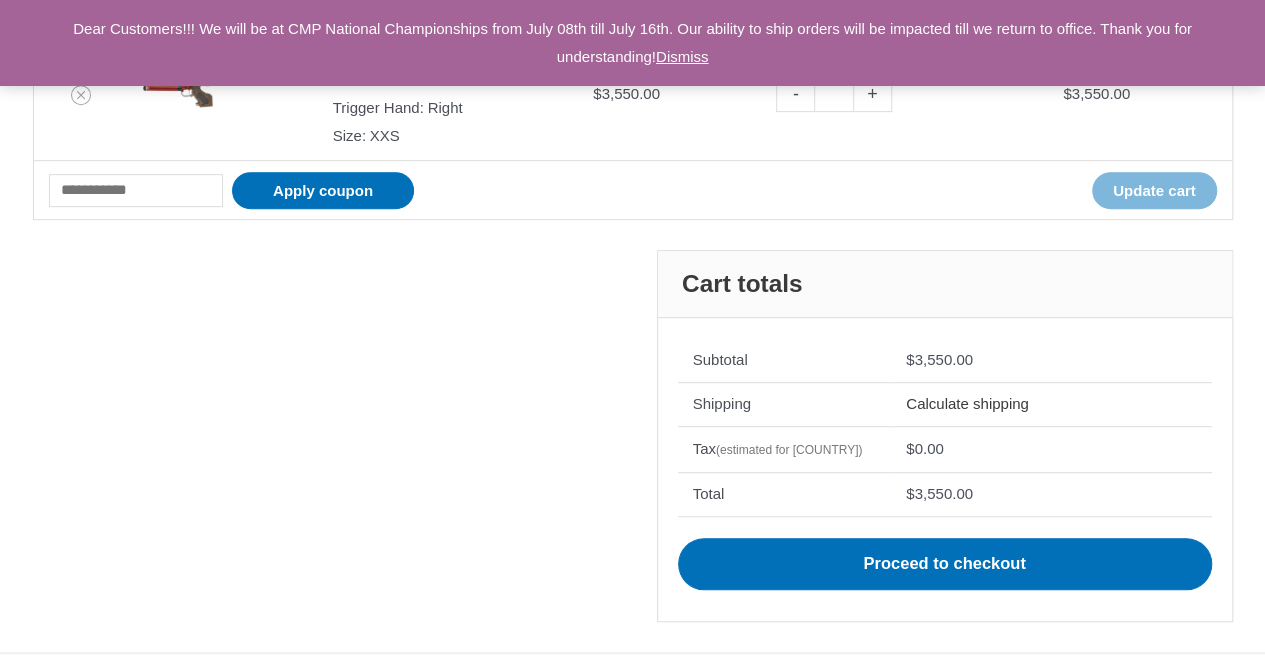click on "Calculate shipping" at bounding box center (967, 403) 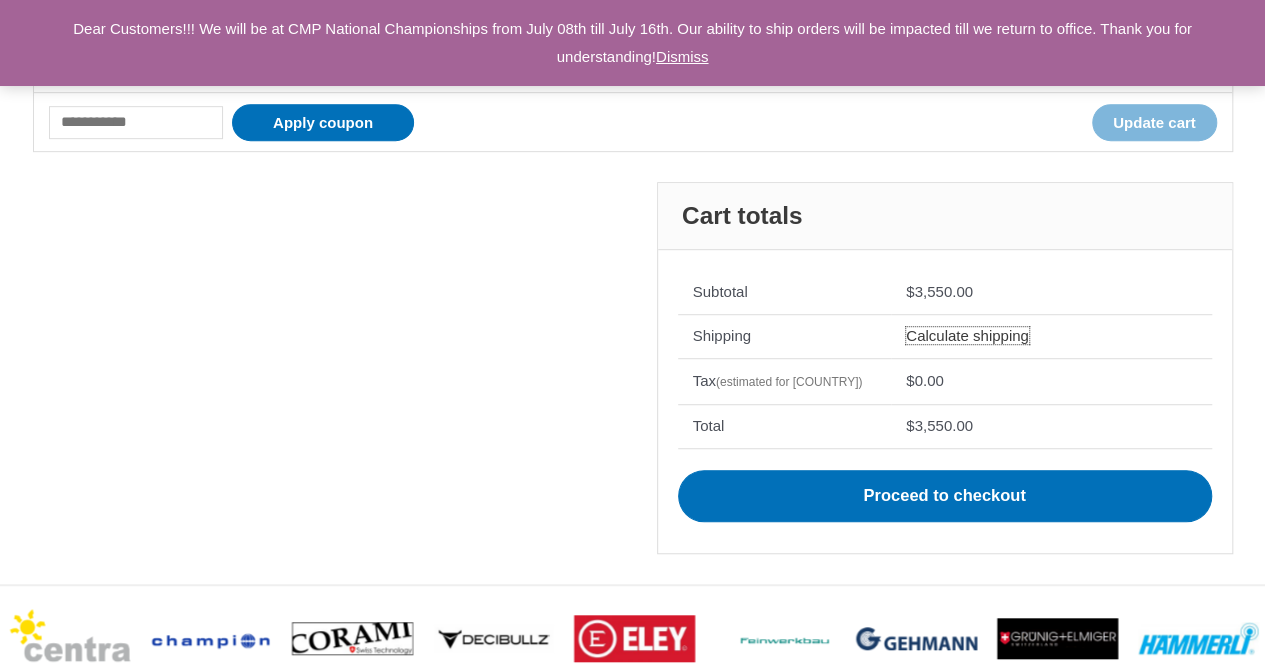 scroll, scrollTop: 500, scrollLeft: 0, axis: vertical 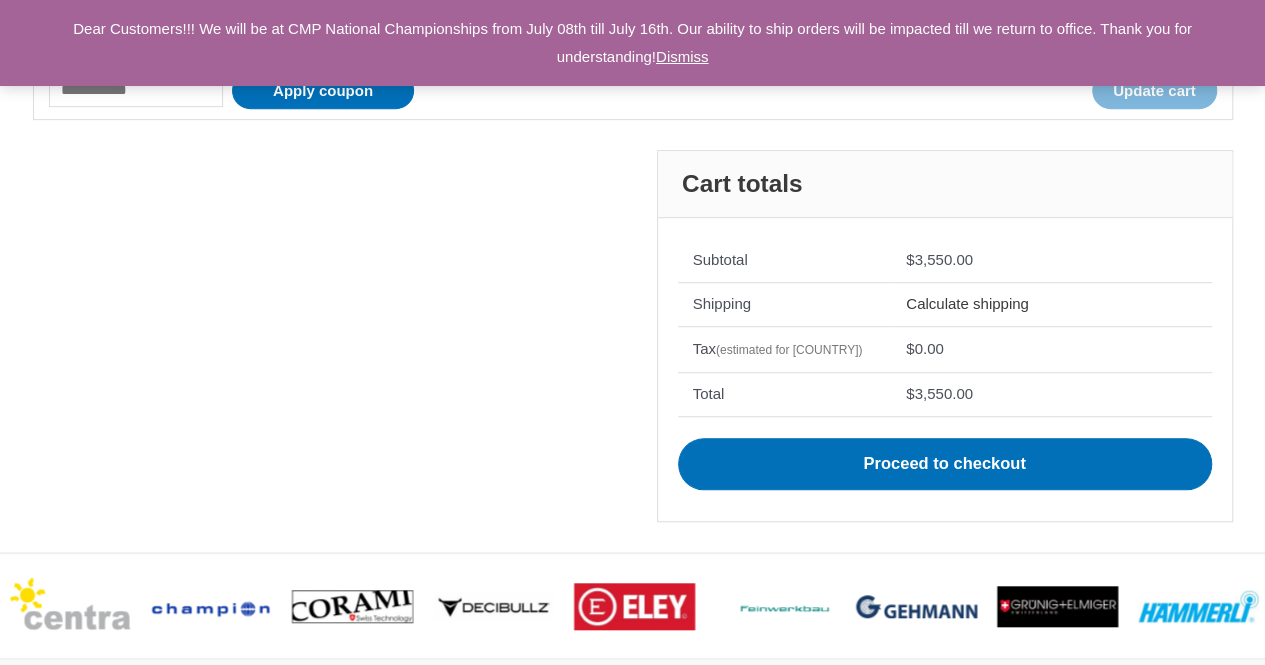 click on "Calculate shipping" at bounding box center [967, 303] 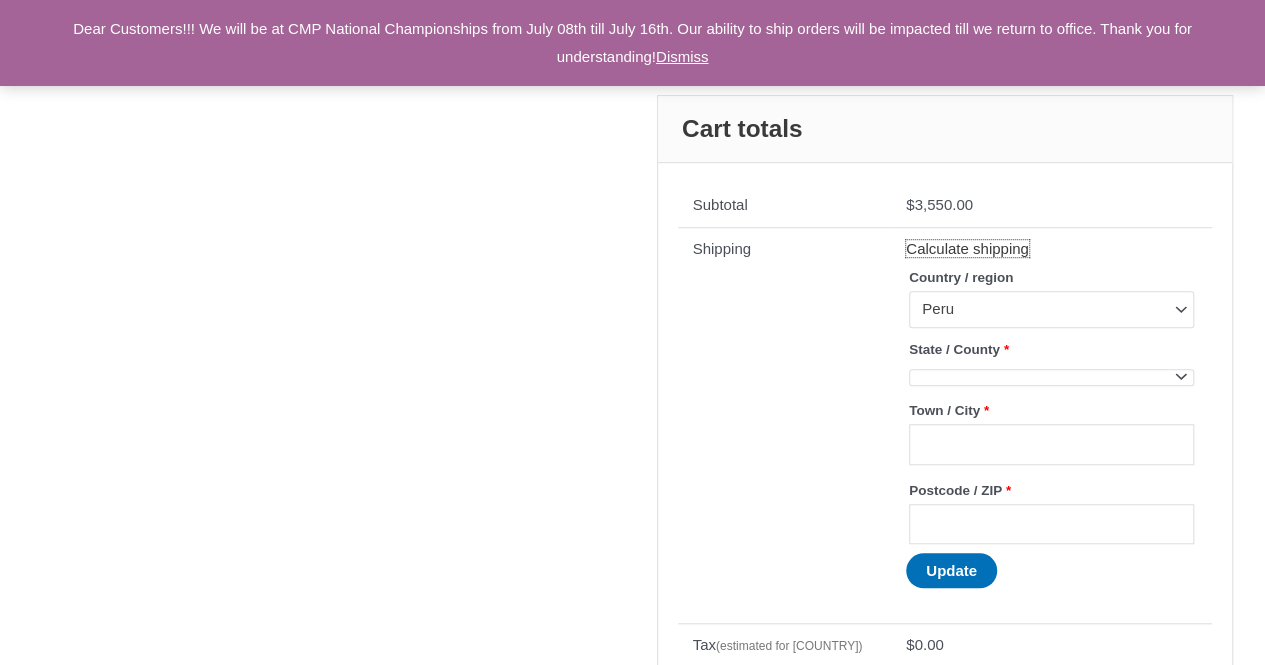 scroll, scrollTop: 600, scrollLeft: 0, axis: vertical 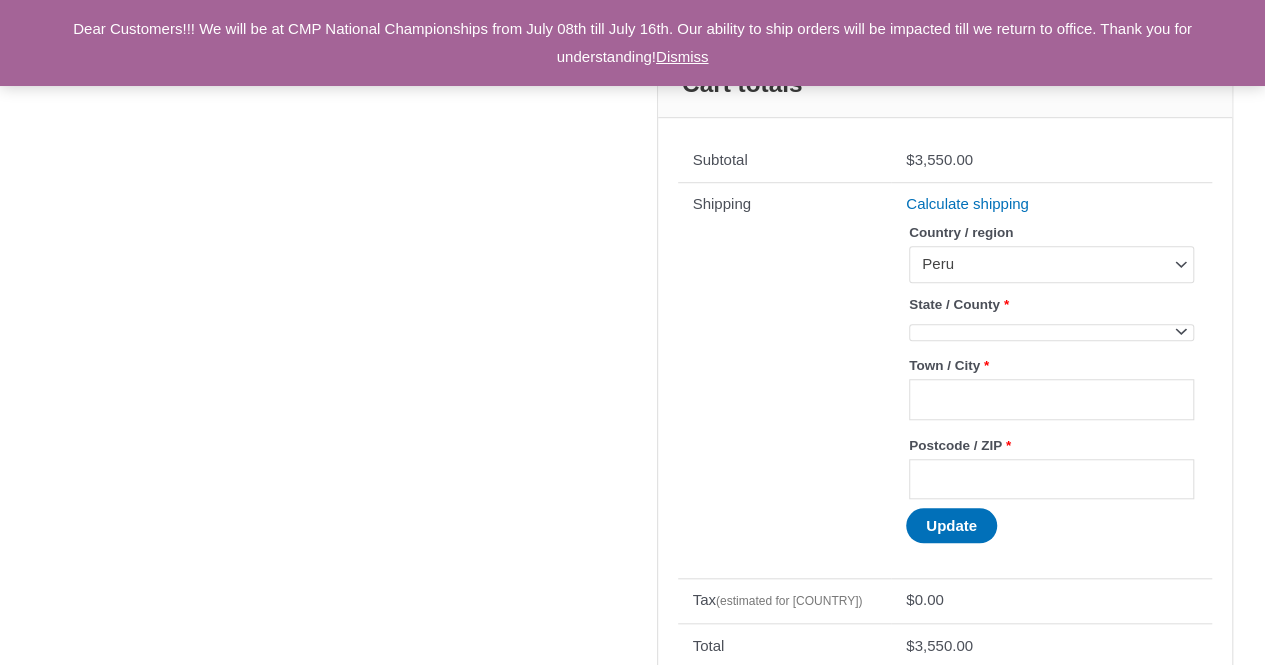 click at bounding box center [1180, 330] 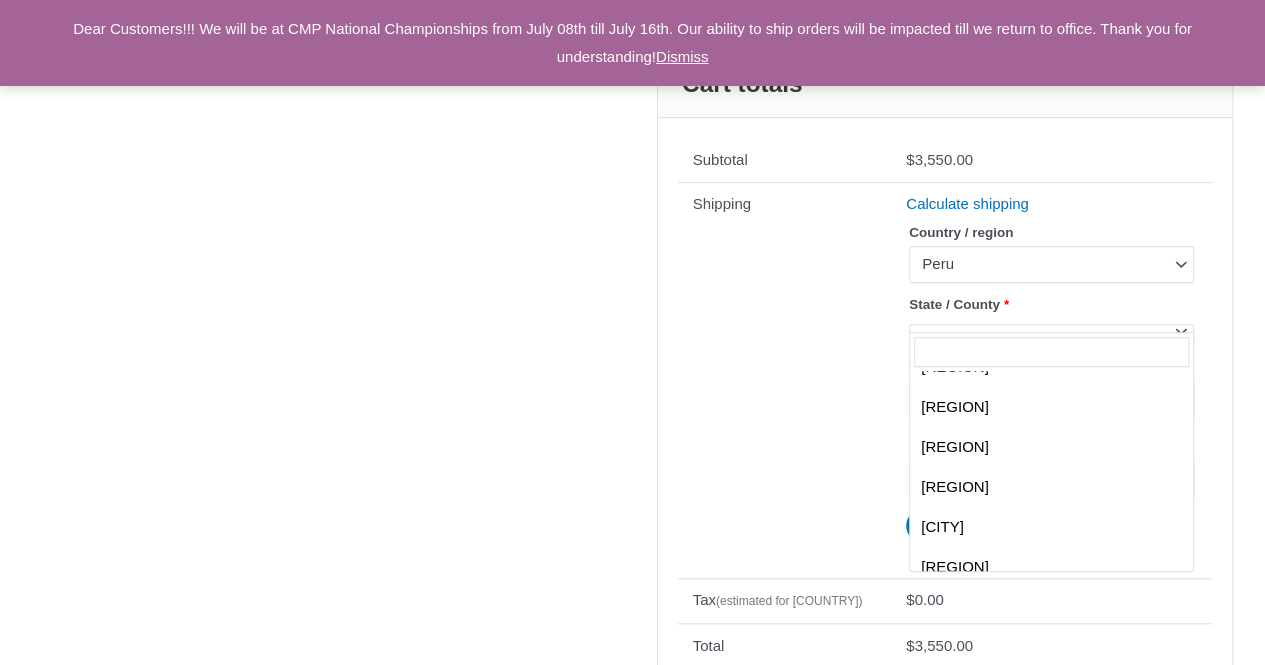 scroll, scrollTop: 0, scrollLeft: 0, axis: both 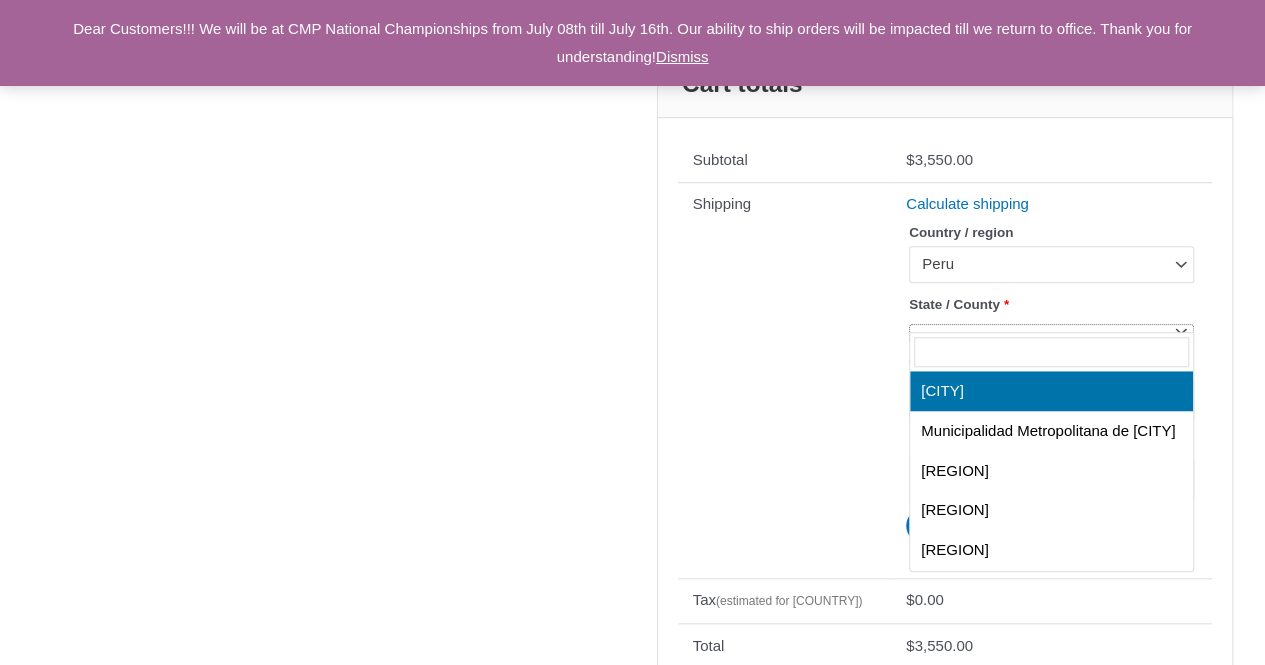 select on "***" 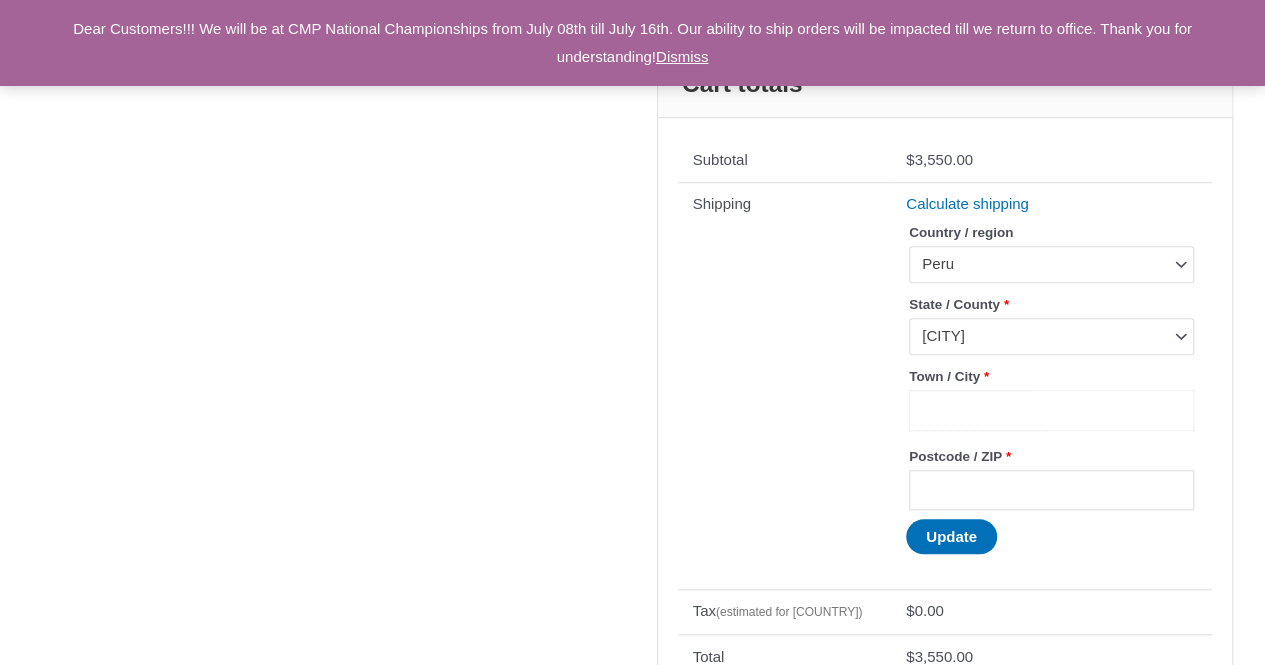 click on "Town / City   *" at bounding box center (1051, 410) 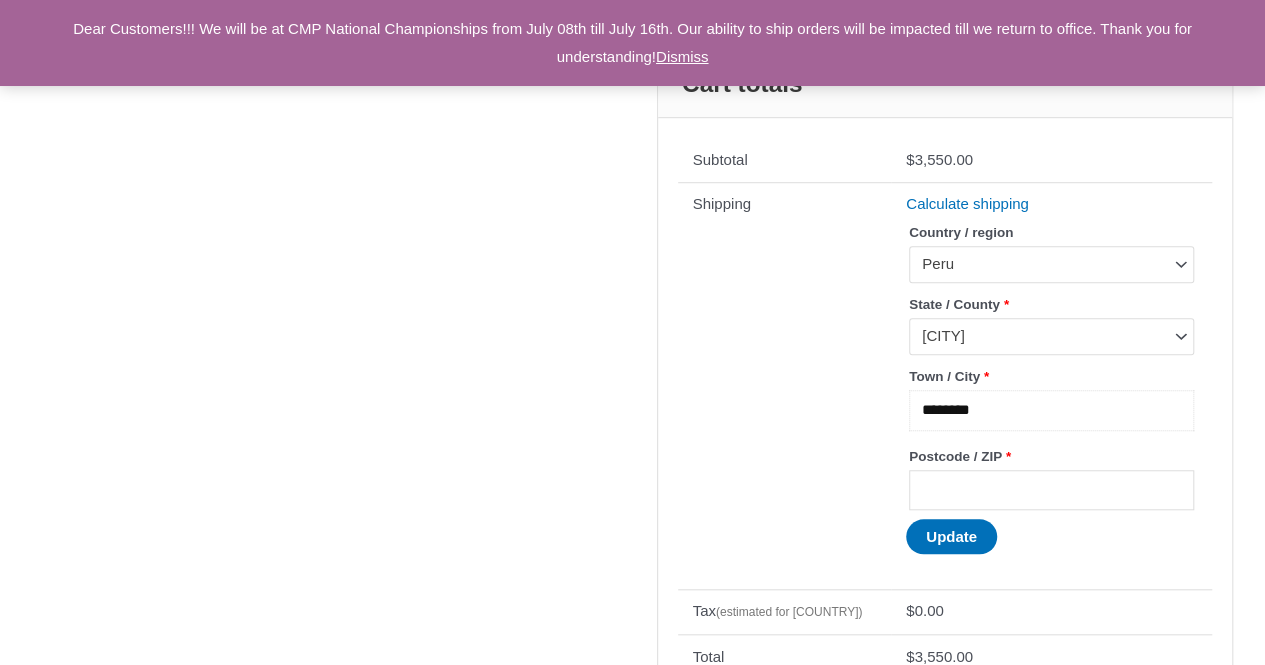 type on "********" 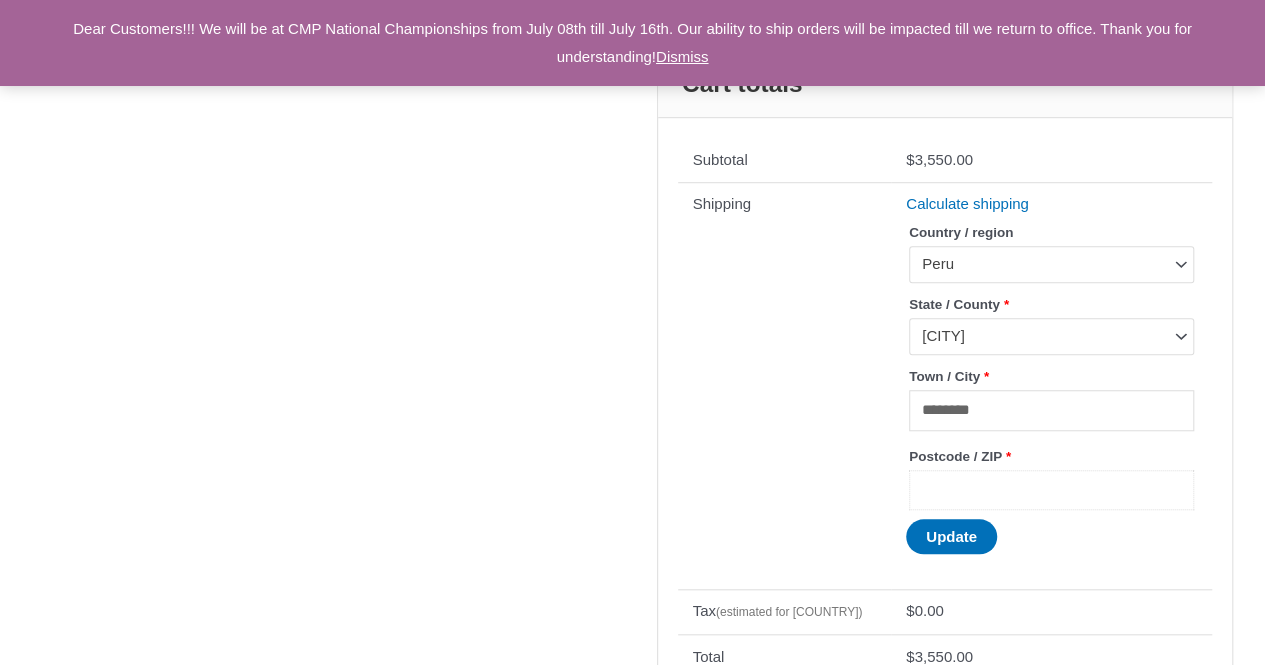 click on "Postcode / ZIP   *" at bounding box center (1051, 490) 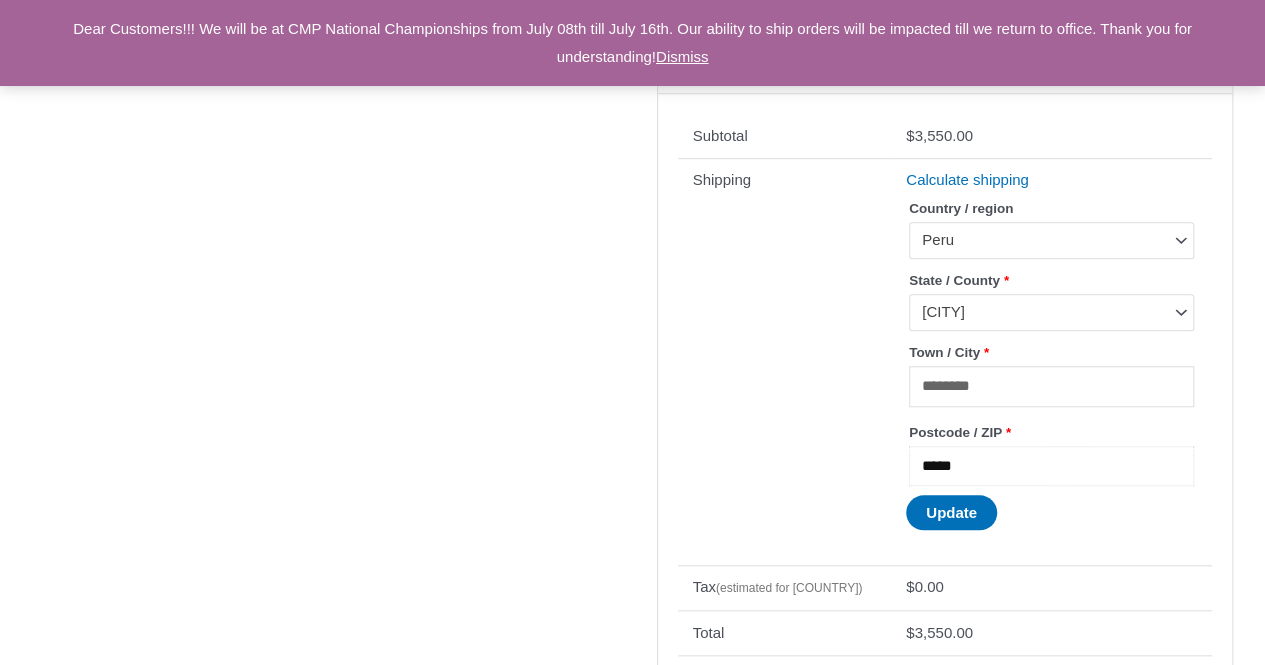 scroll, scrollTop: 700, scrollLeft: 0, axis: vertical 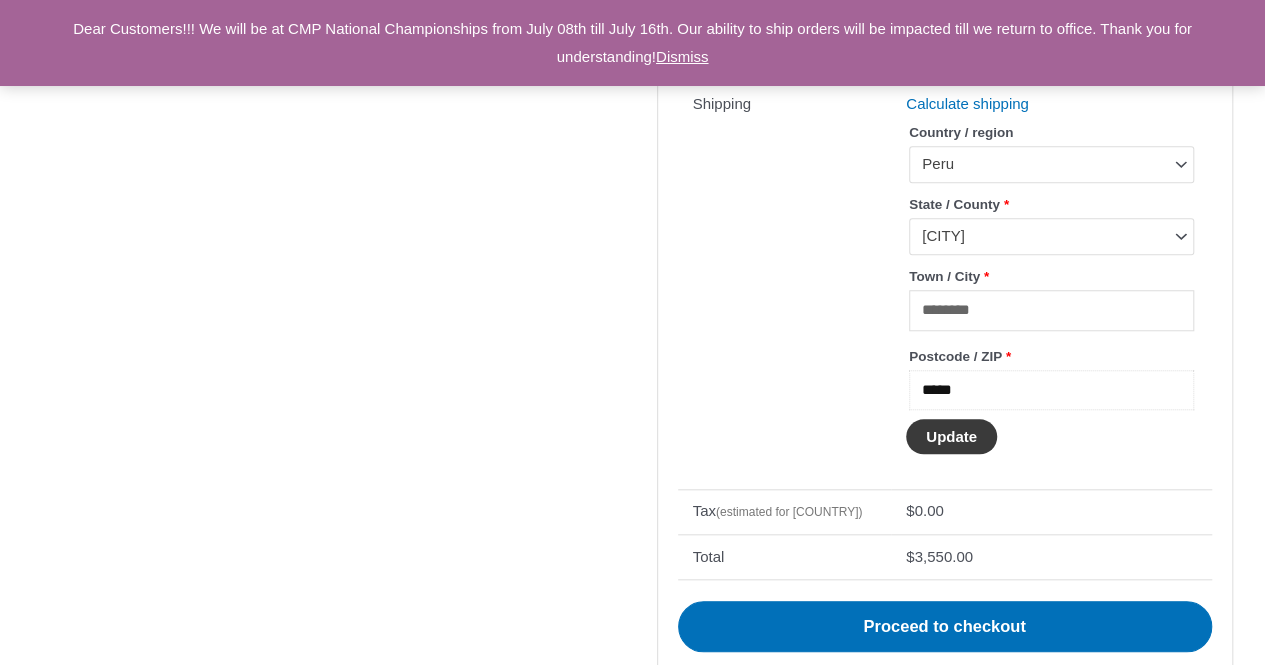 type on "*****" 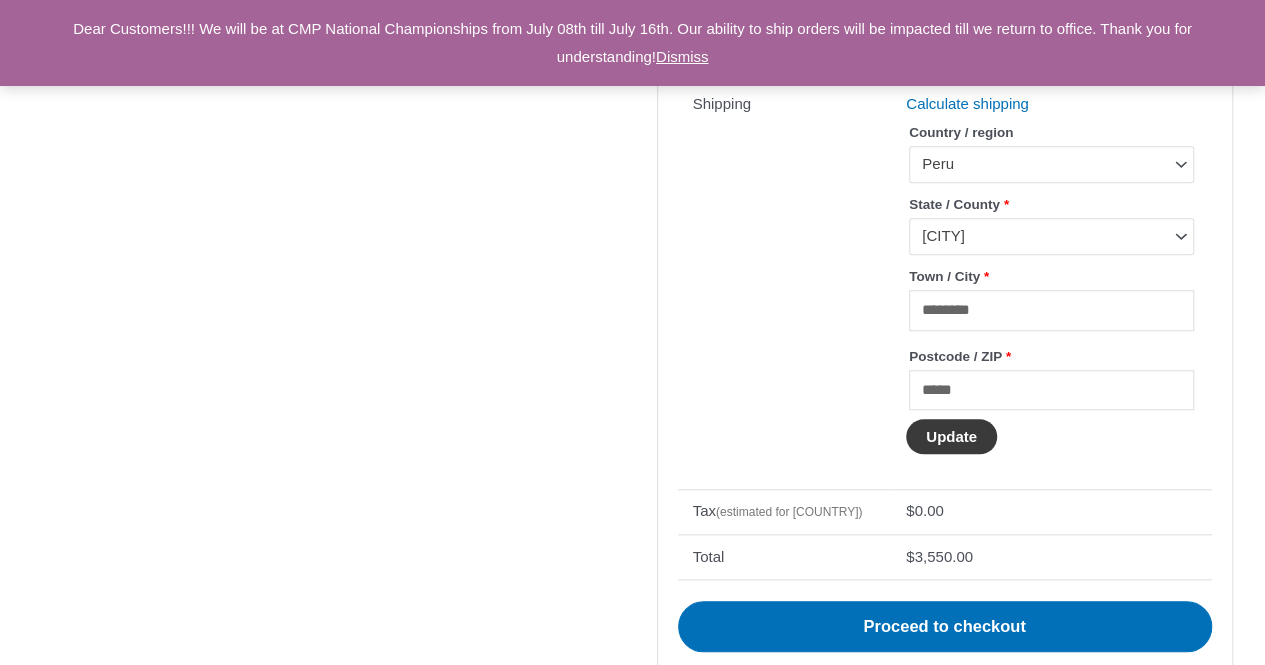 click on "Update" at bounding box center (951, 436) 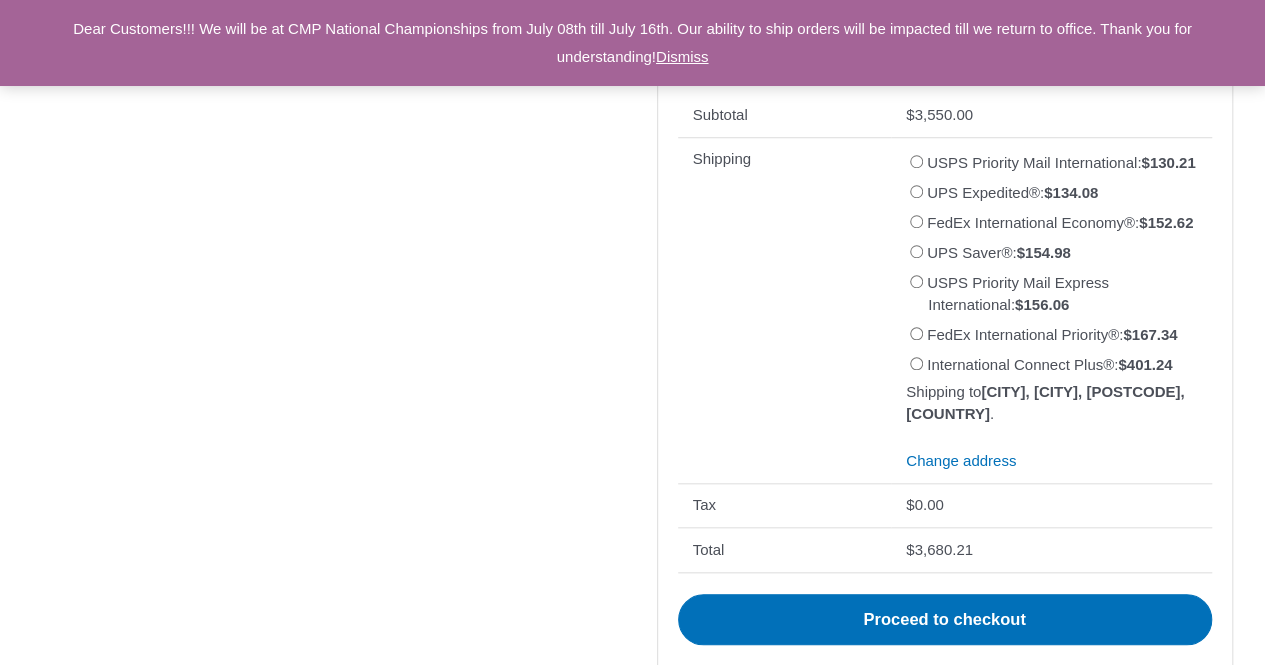 scroll, scrollTop: 690, scrollLeft: 0, axis: vertical 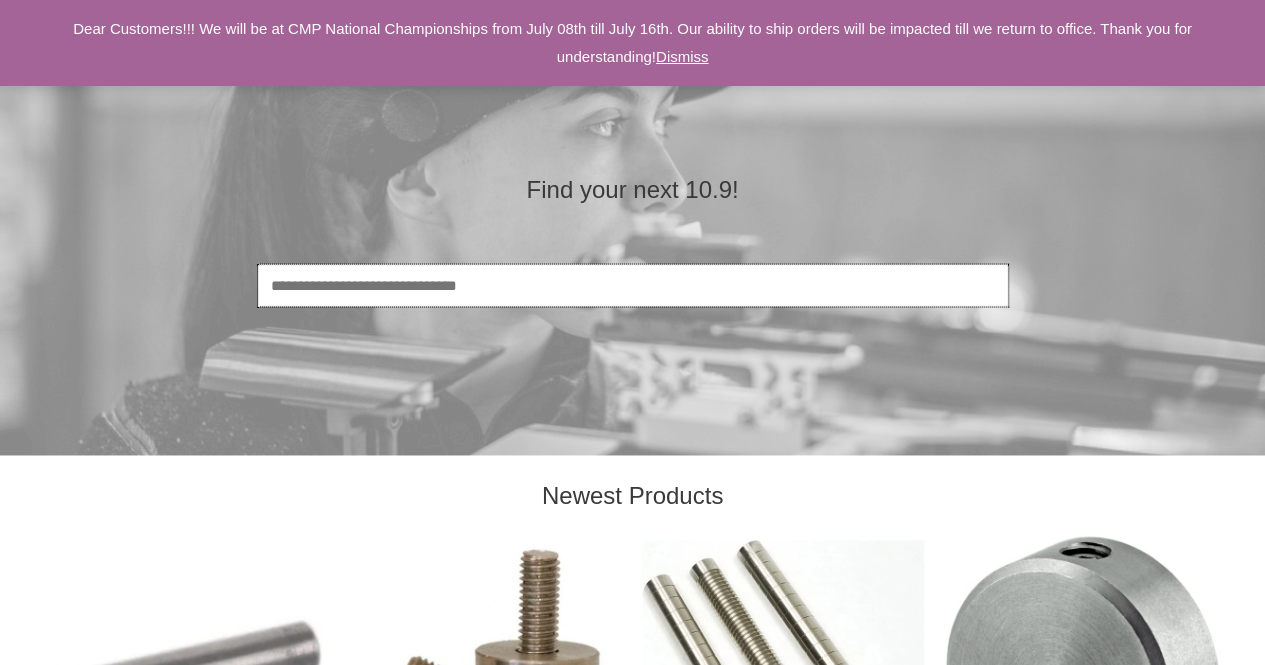 click on "Search" at bounding box center [633, 285] 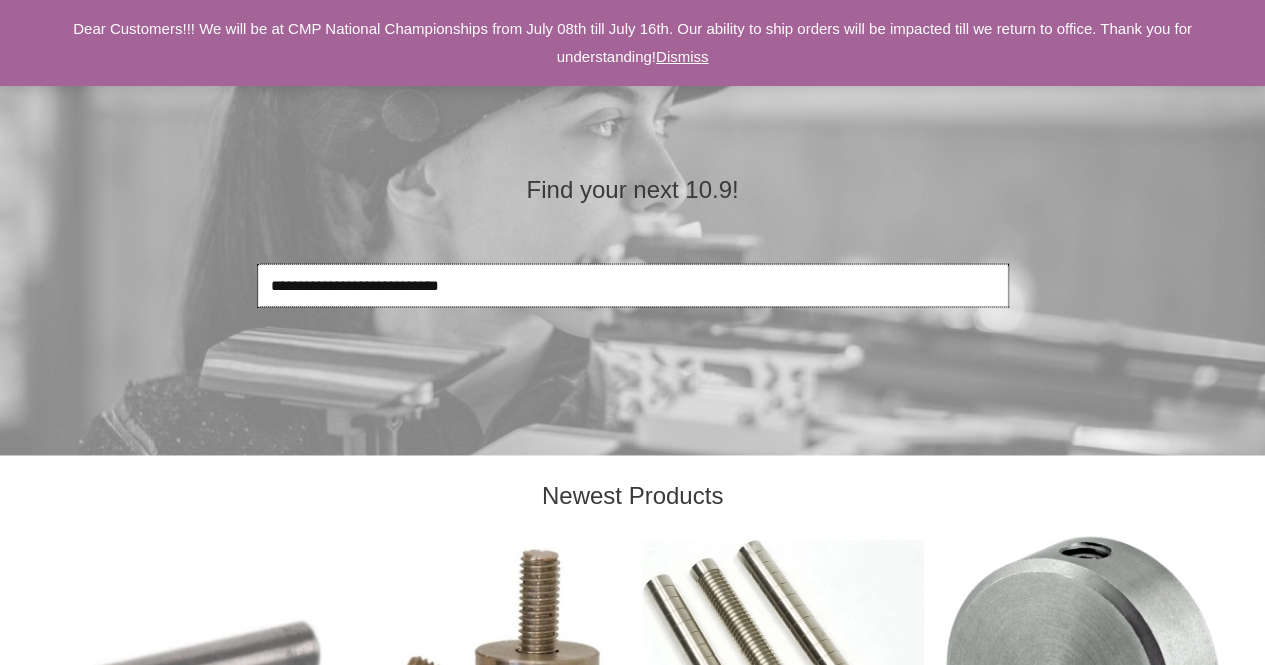 type on "**********" 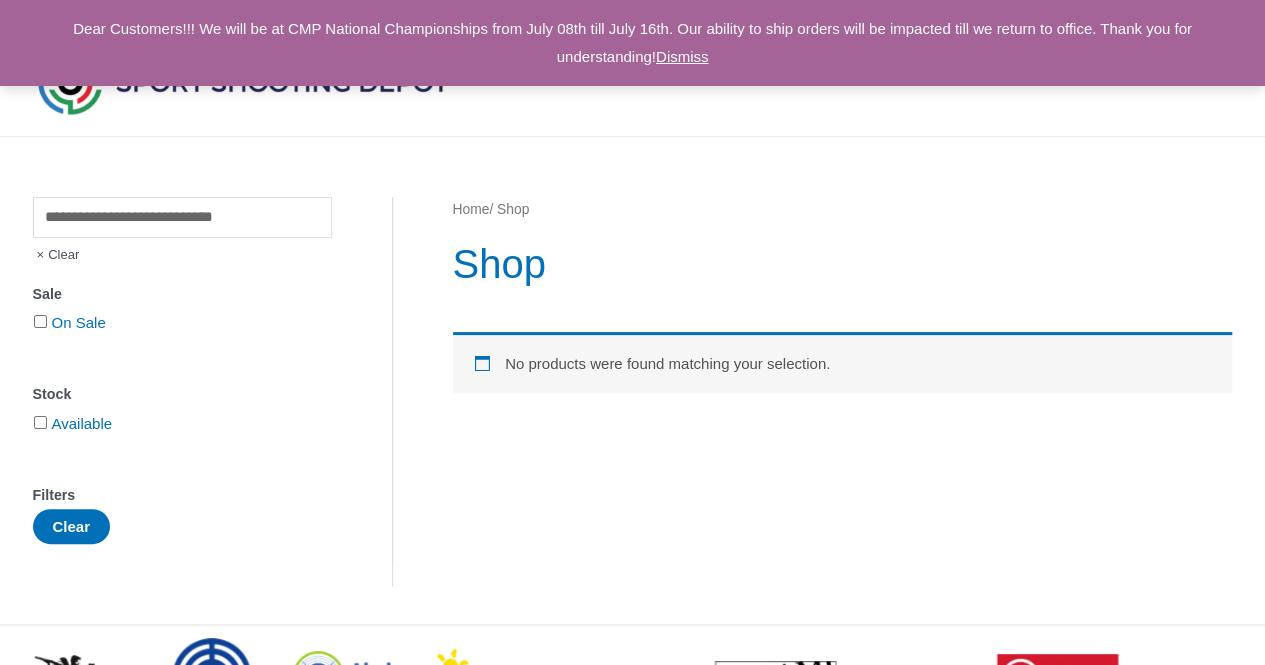 scroll, scrollTop: 0, scrollLeft: 0, axis: both 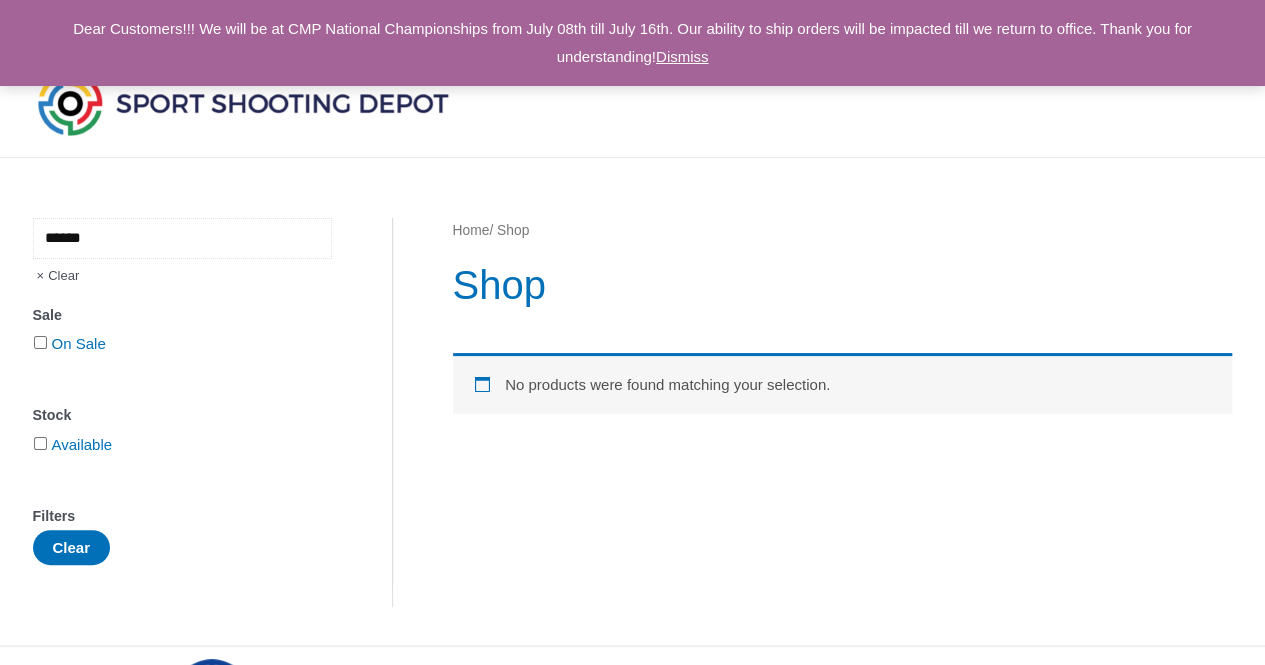type on "******" 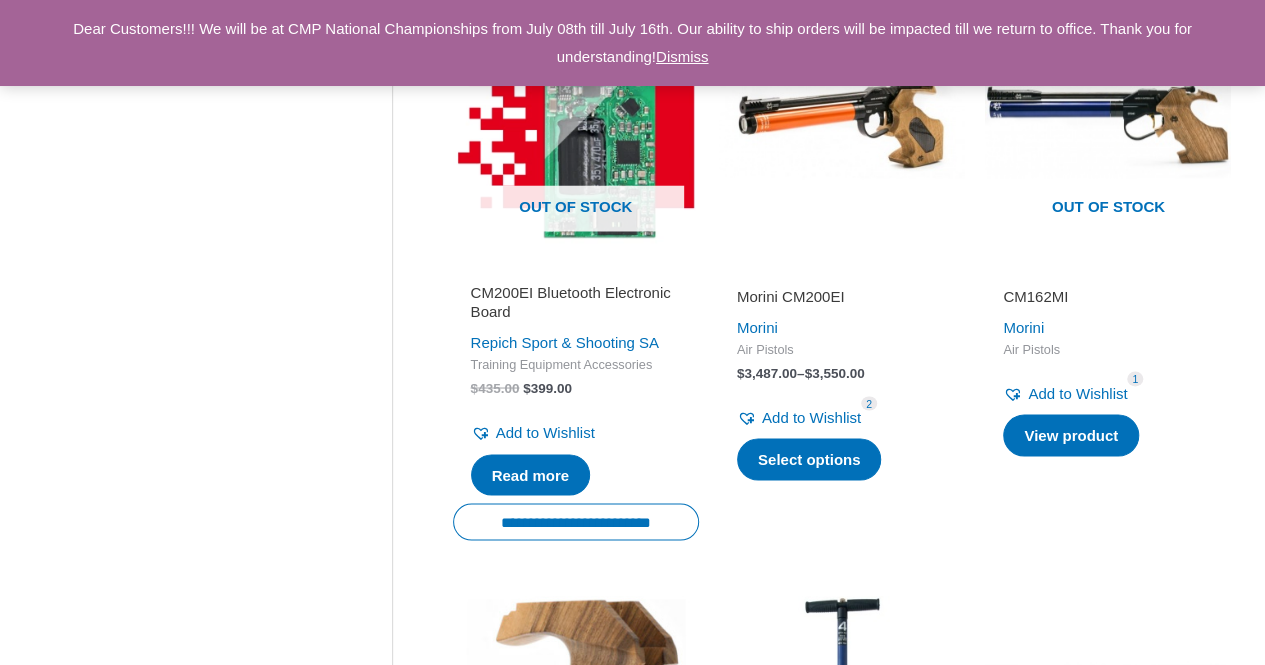 scroll, scrollTop: 1600, scrollLeft: 0, axis: vertical 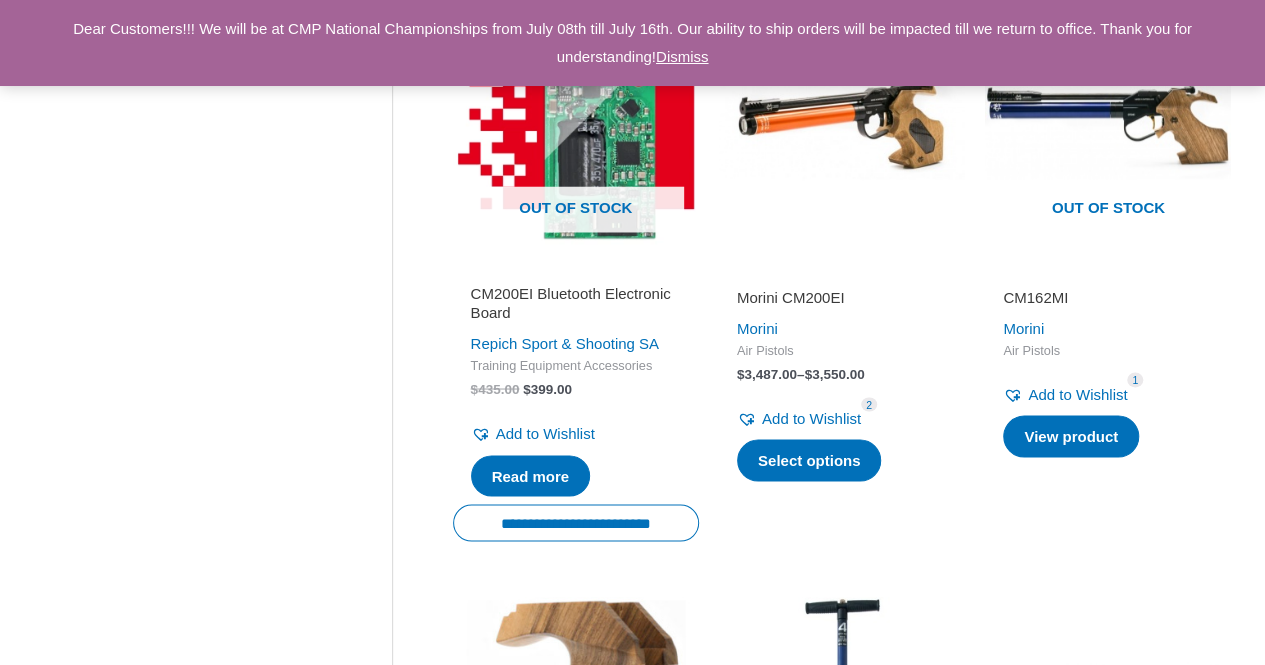 click at bounding box center (842, 124) 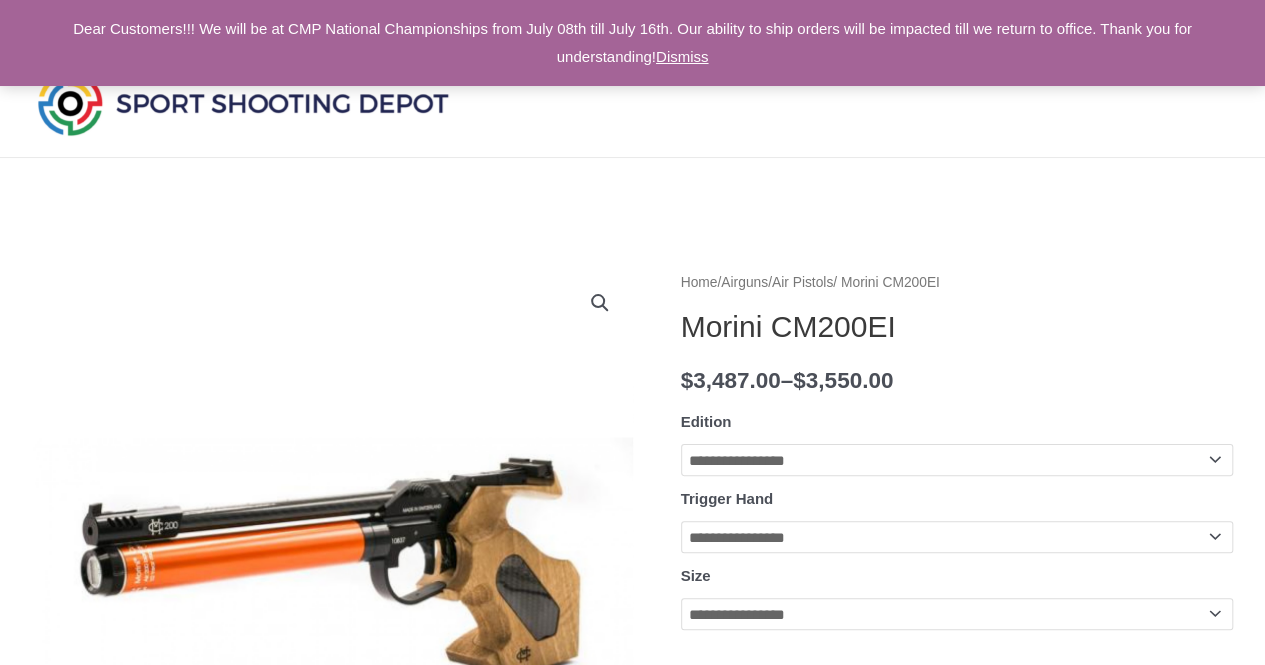 scroll, scrollTop: 100, scrollLeft: 0, axis: vertical 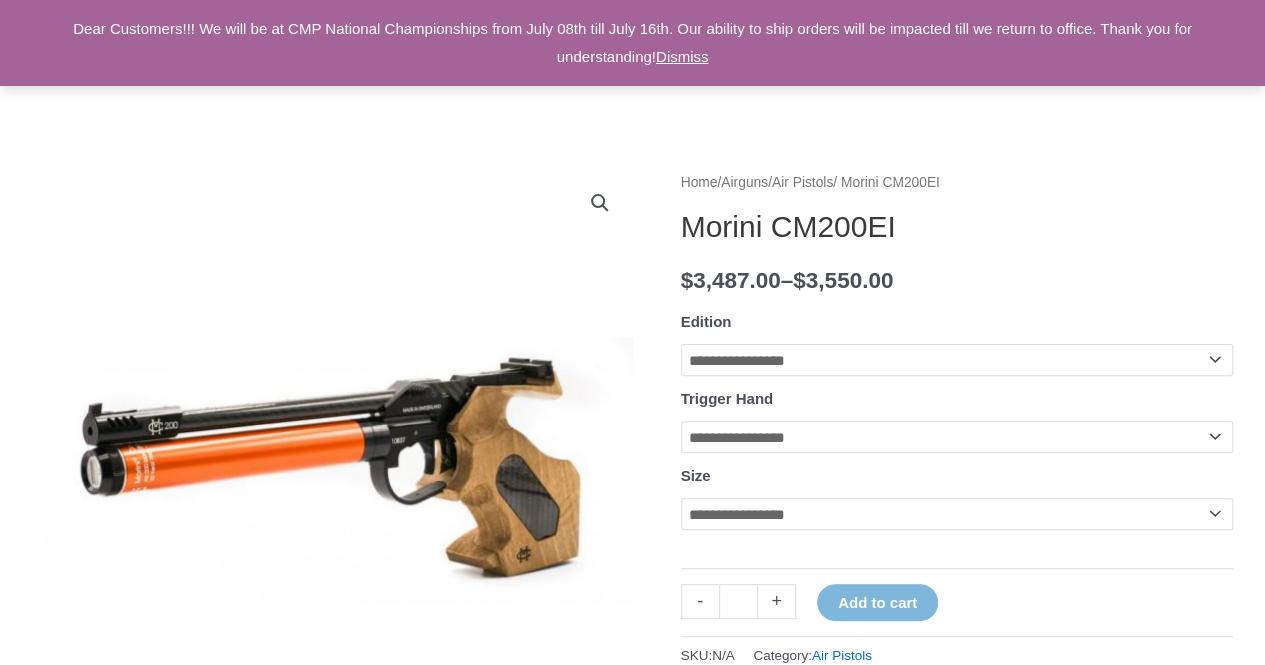 click on "**********" 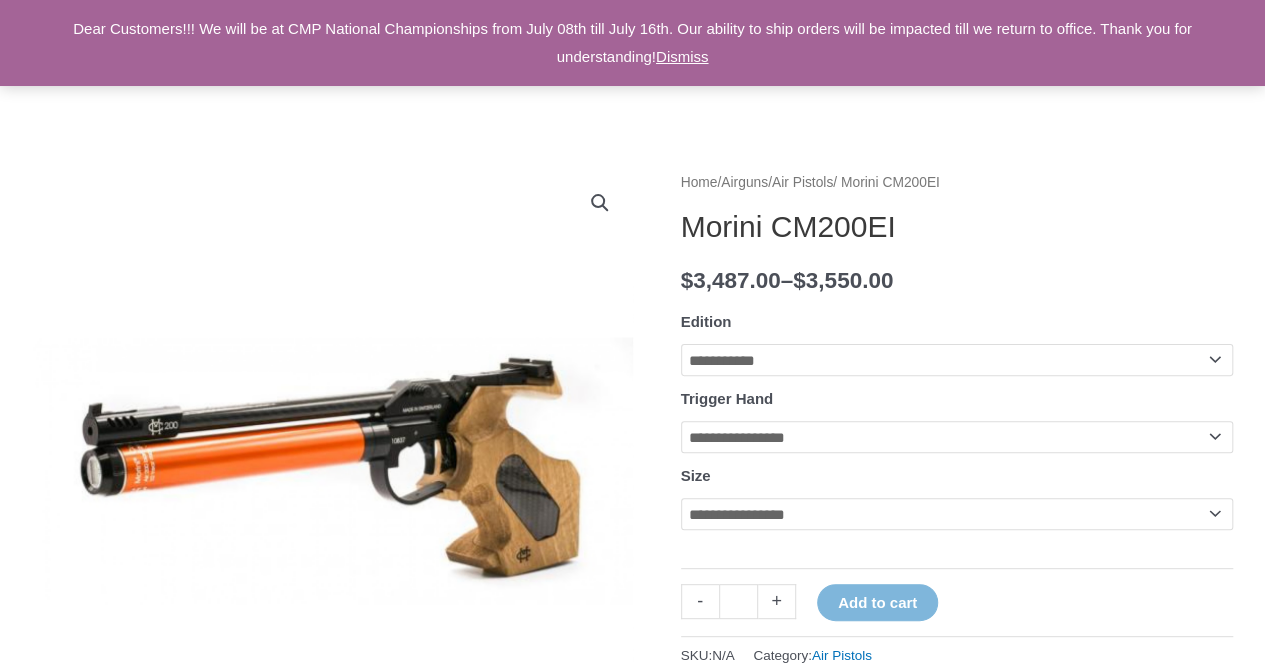 click on "**********" 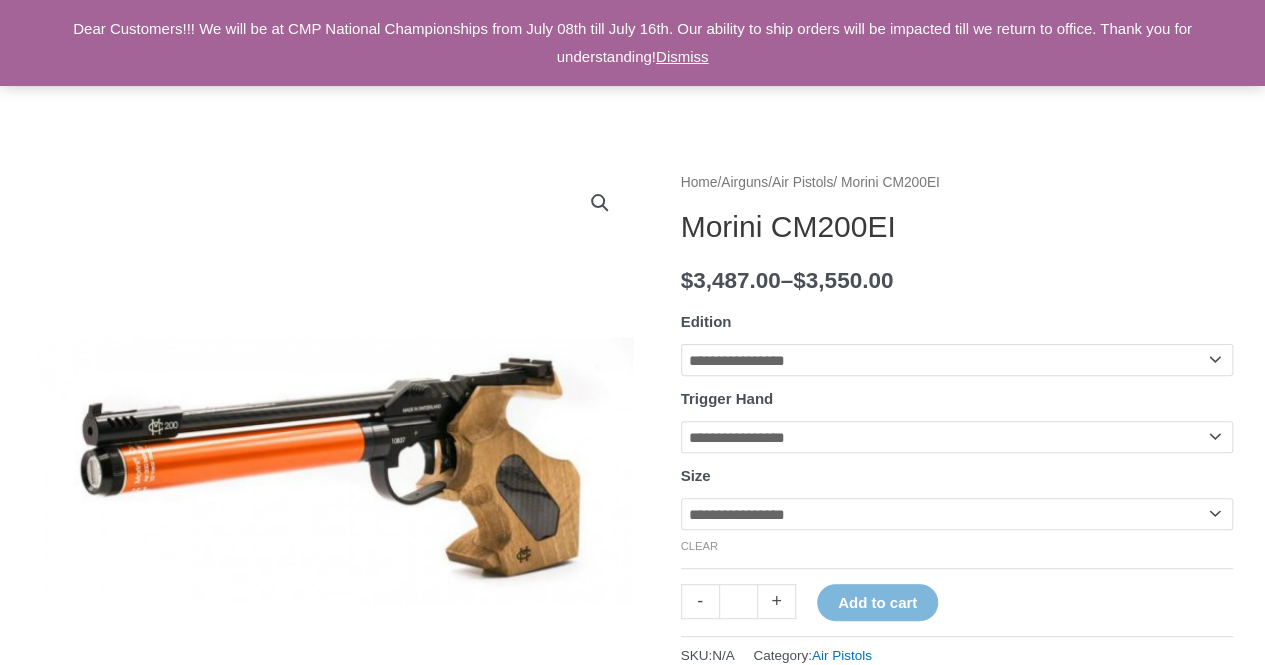click on "**********" 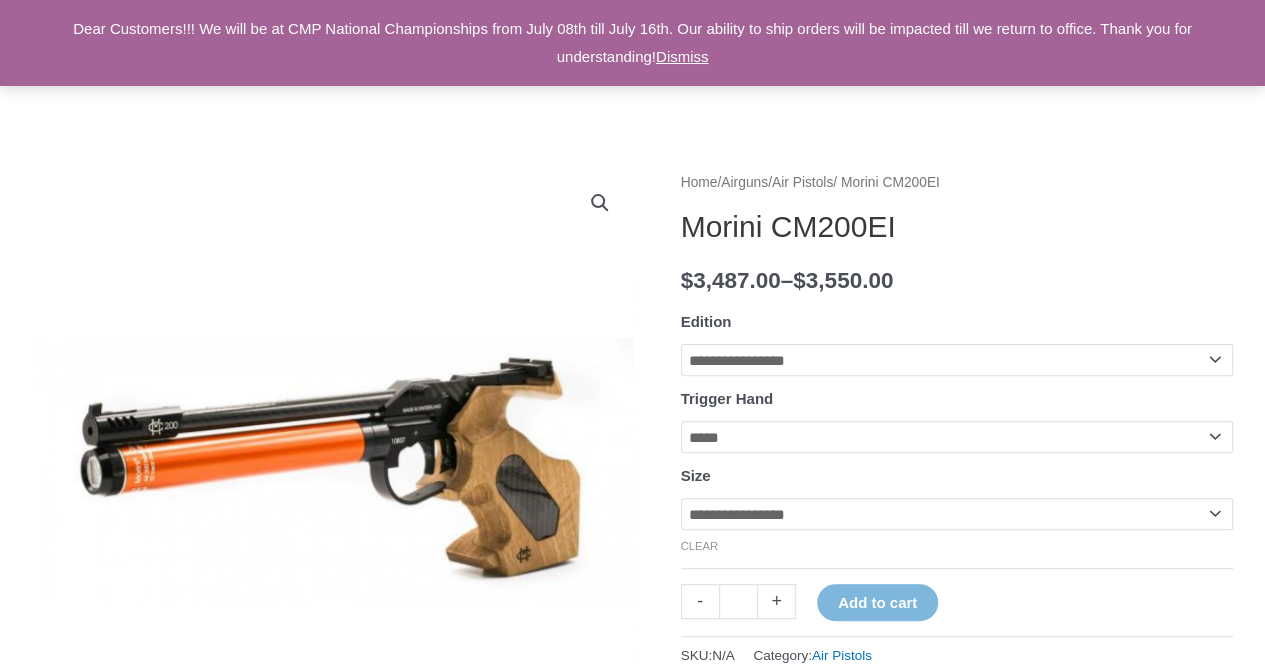 click on "**********" 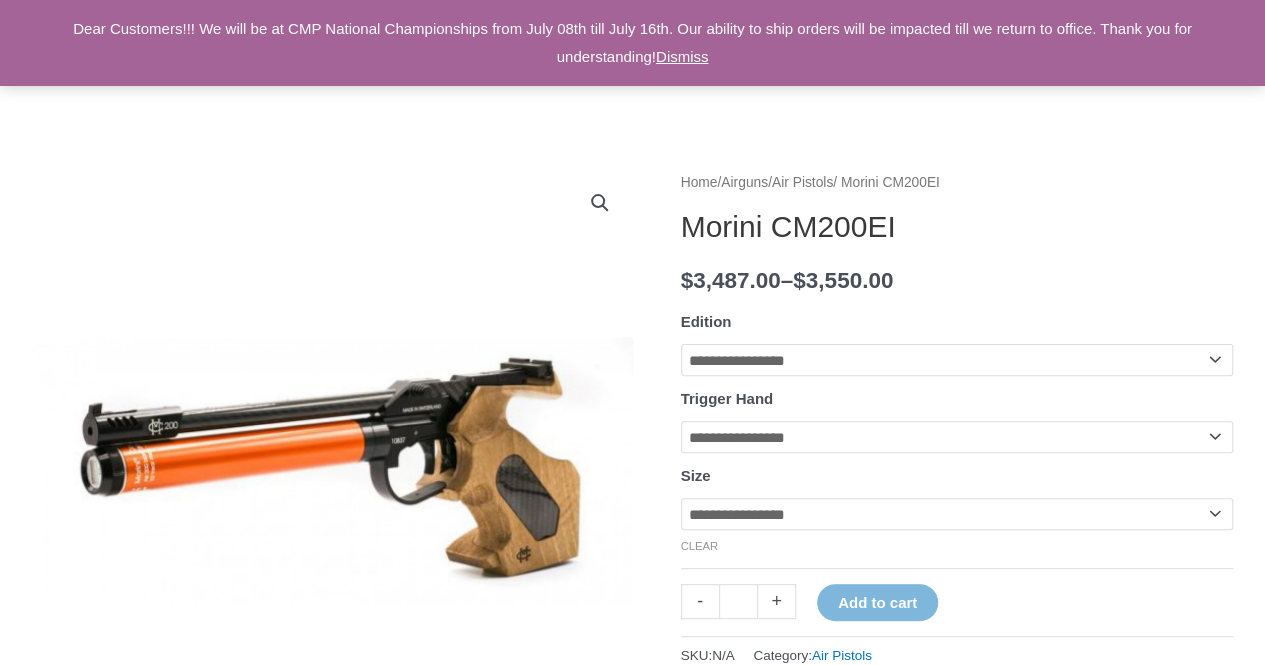 click on "**********" 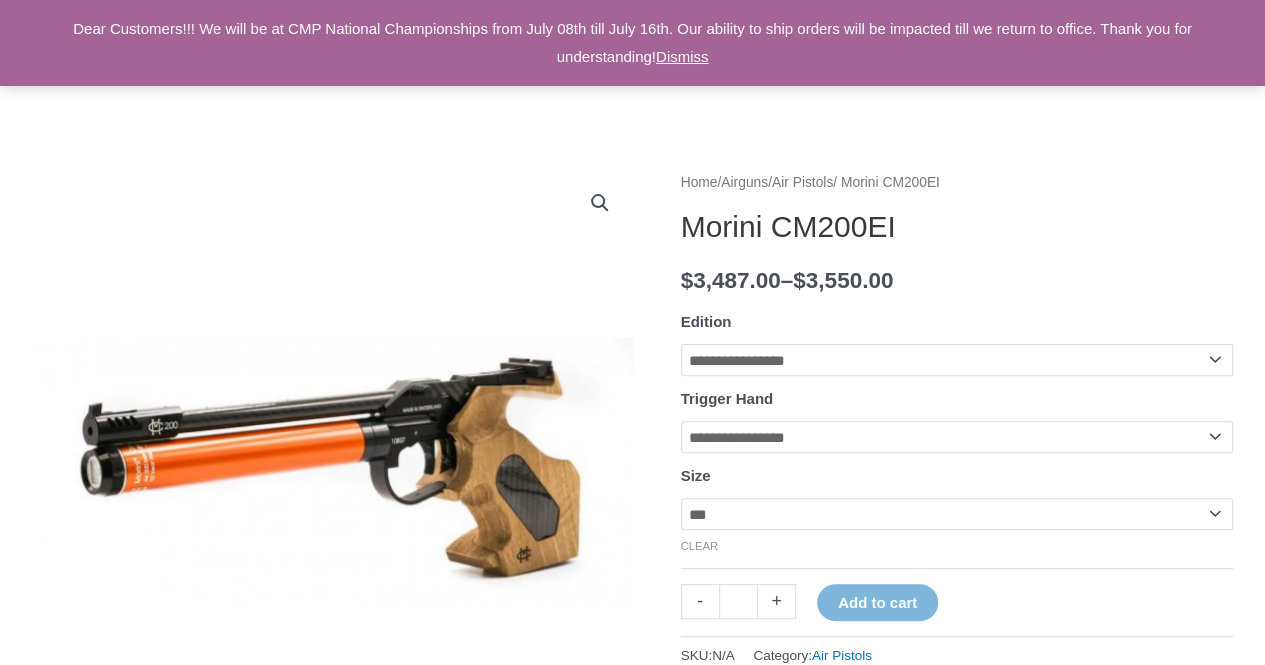 click on "**********" 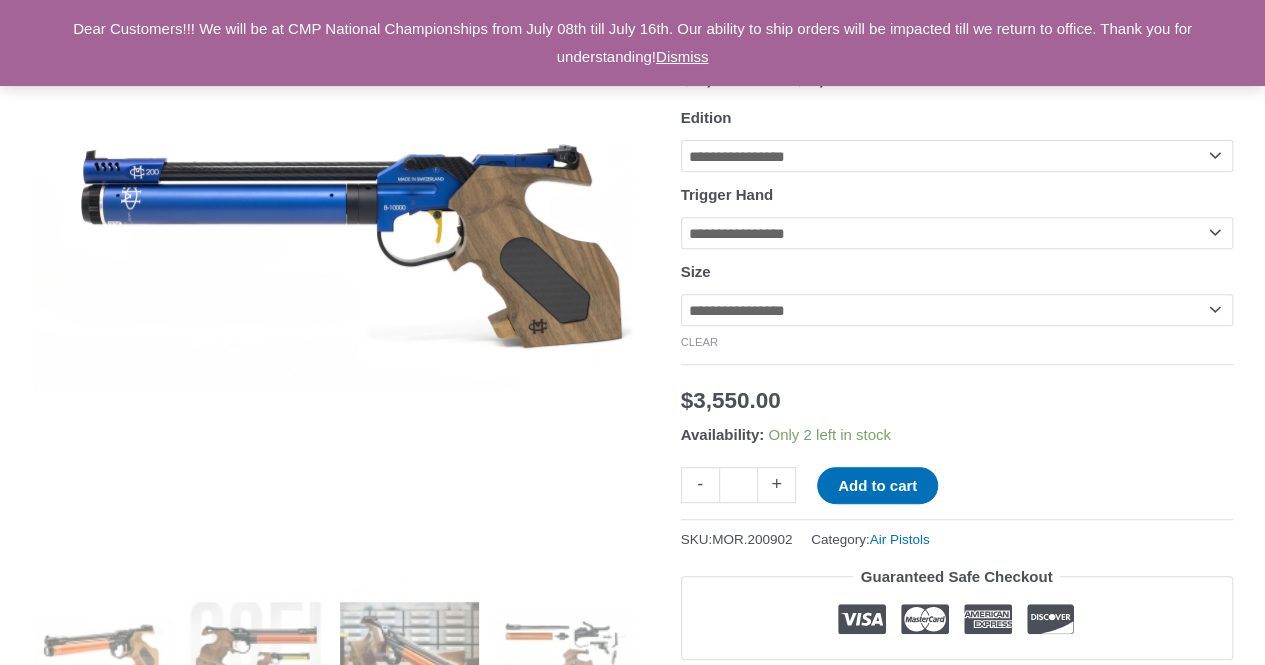 scroll, scrollTop: 400, scrollLeft: 0, axis: vertical 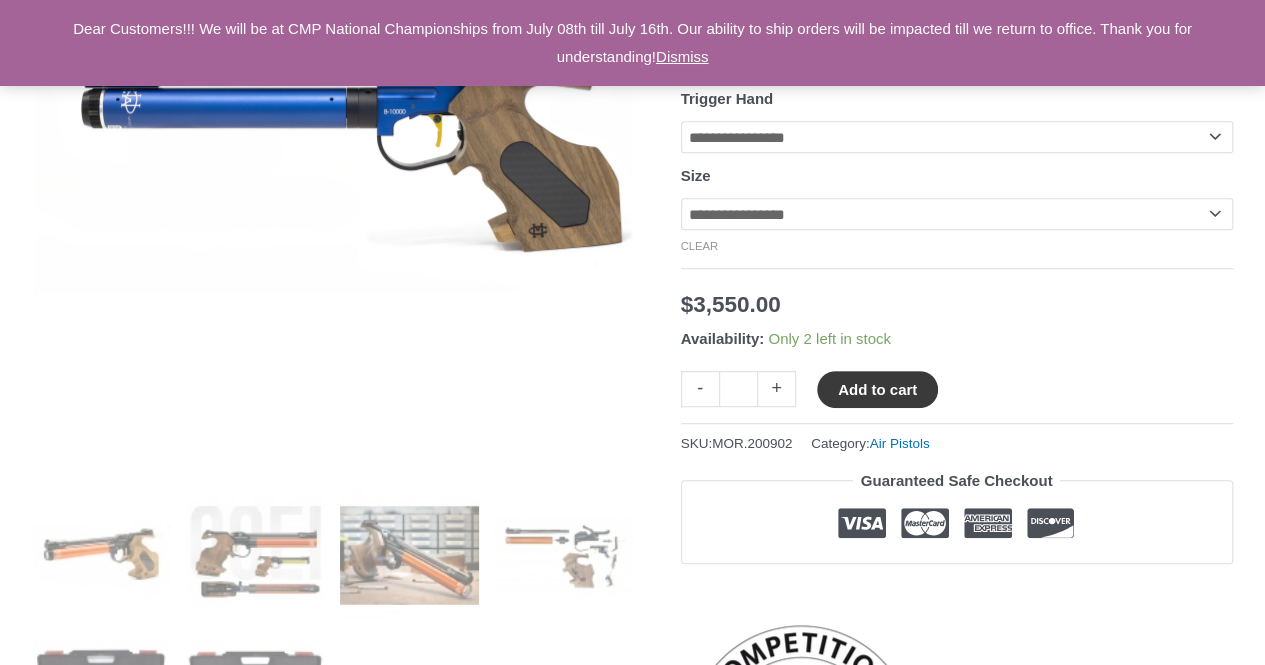 click on "Add to cart" 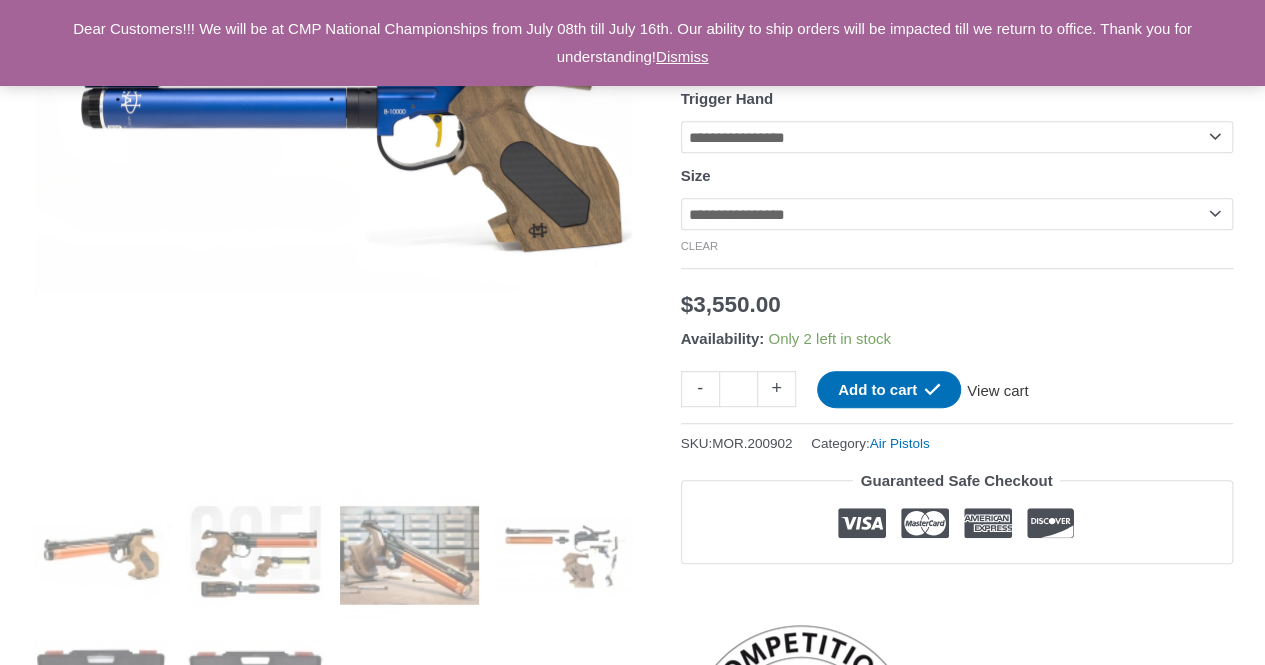 click on "View cart" 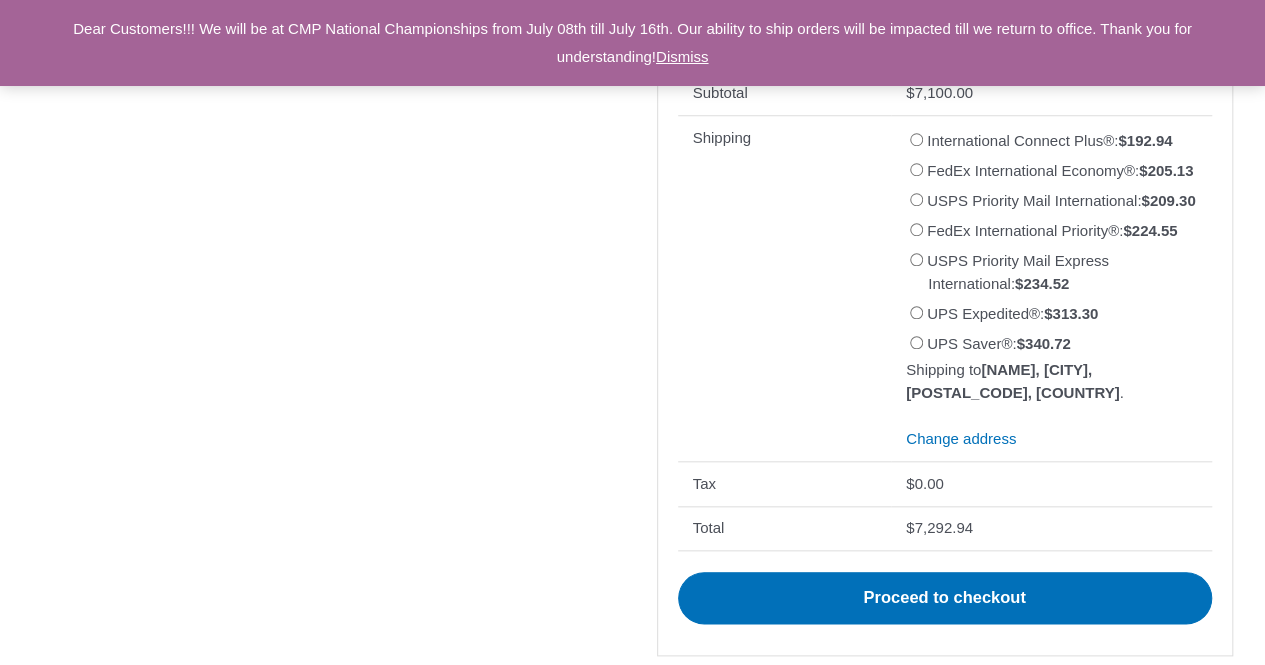 scroll, scrollTop: 900, scrollLeft: 0, axis: vertical 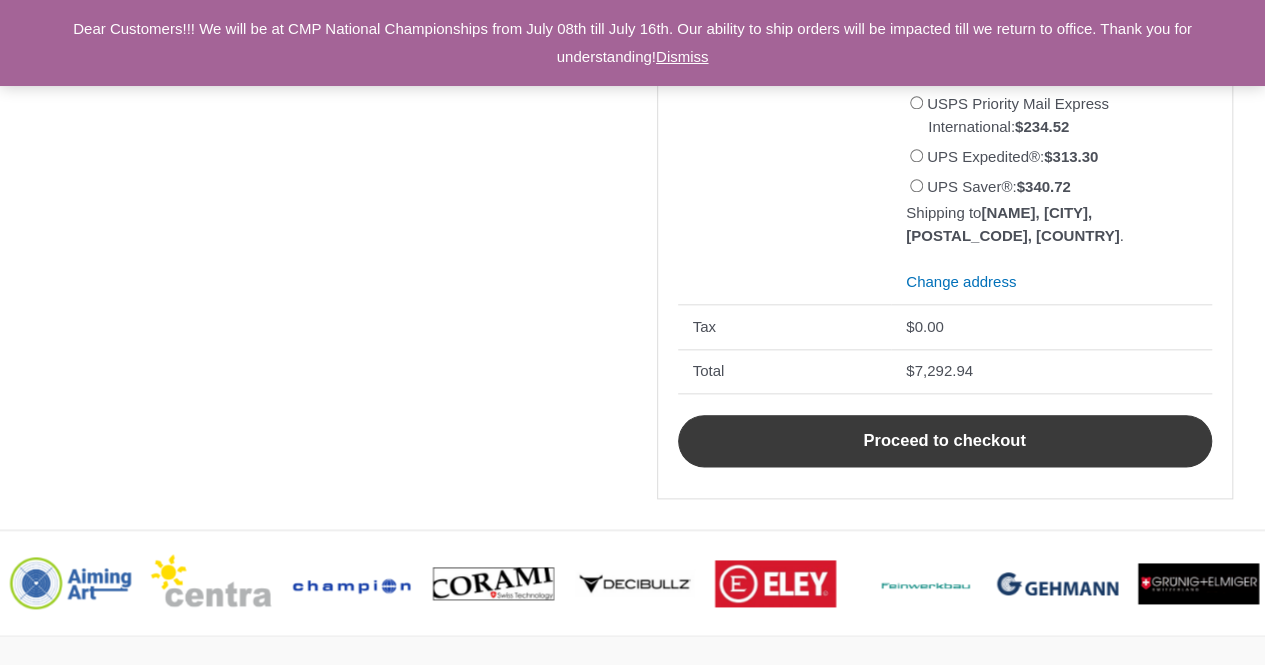 click on "Proceed to checkout" at bounding box center [945, 441] 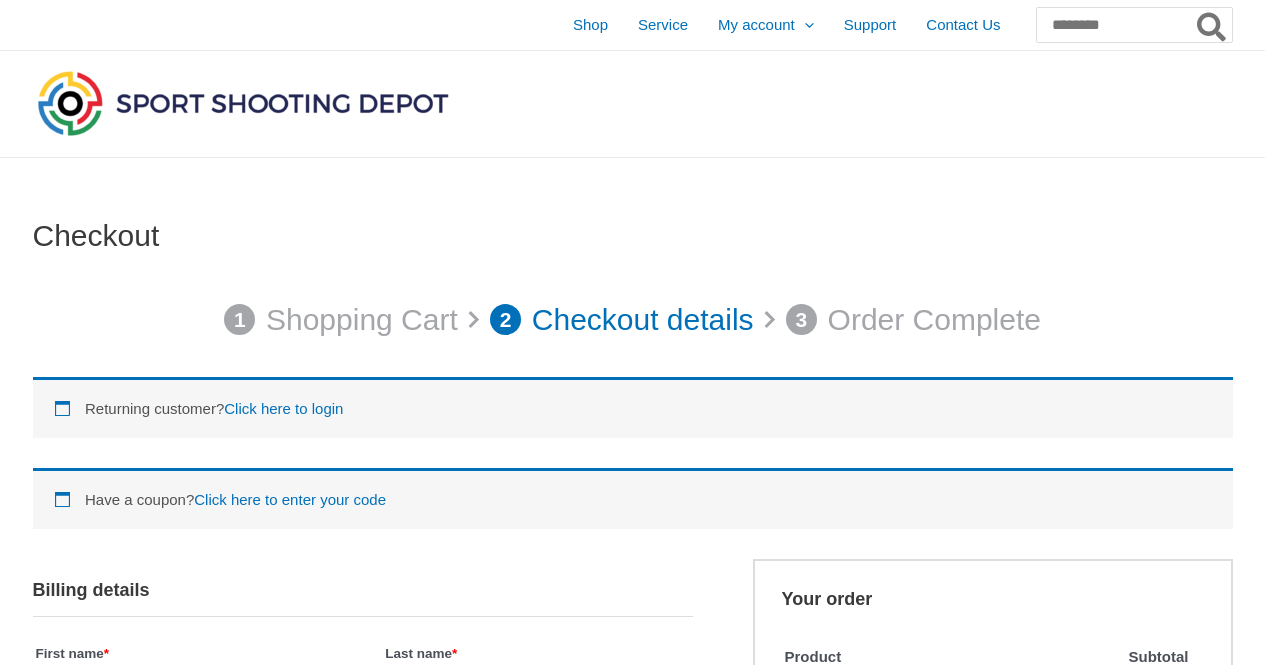 scroll, scrollTop: 0, scrollLeft: 0, axis: both 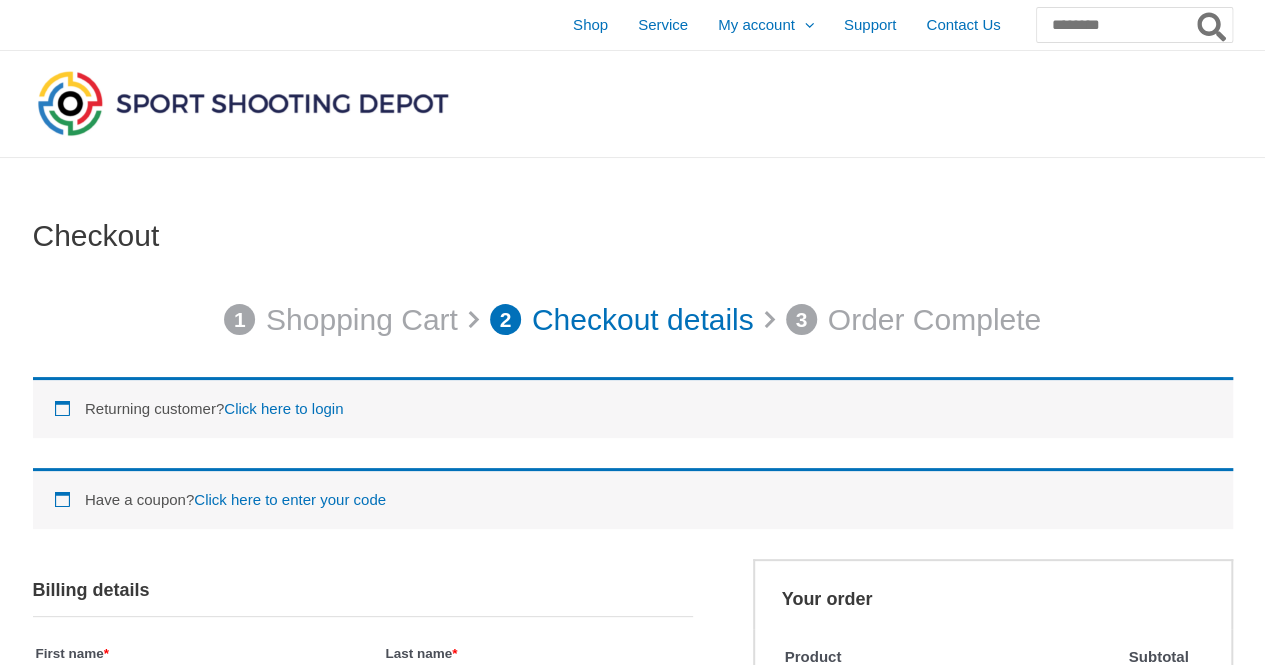 select on "***" 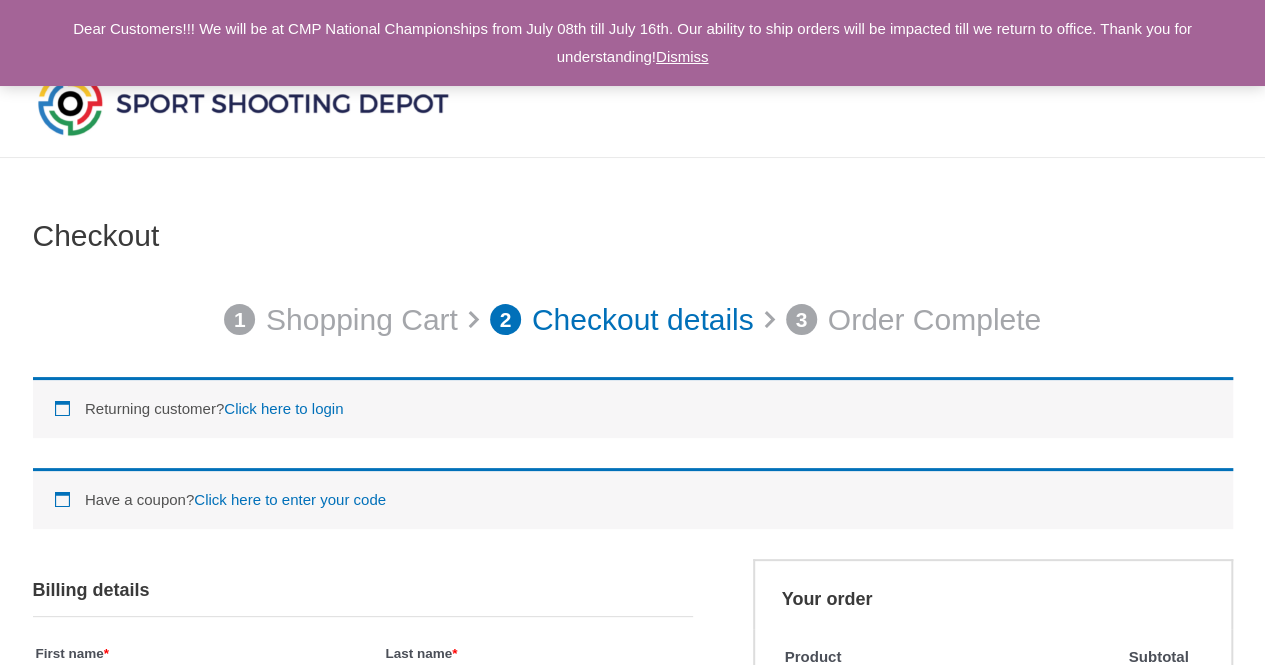 select on "***" 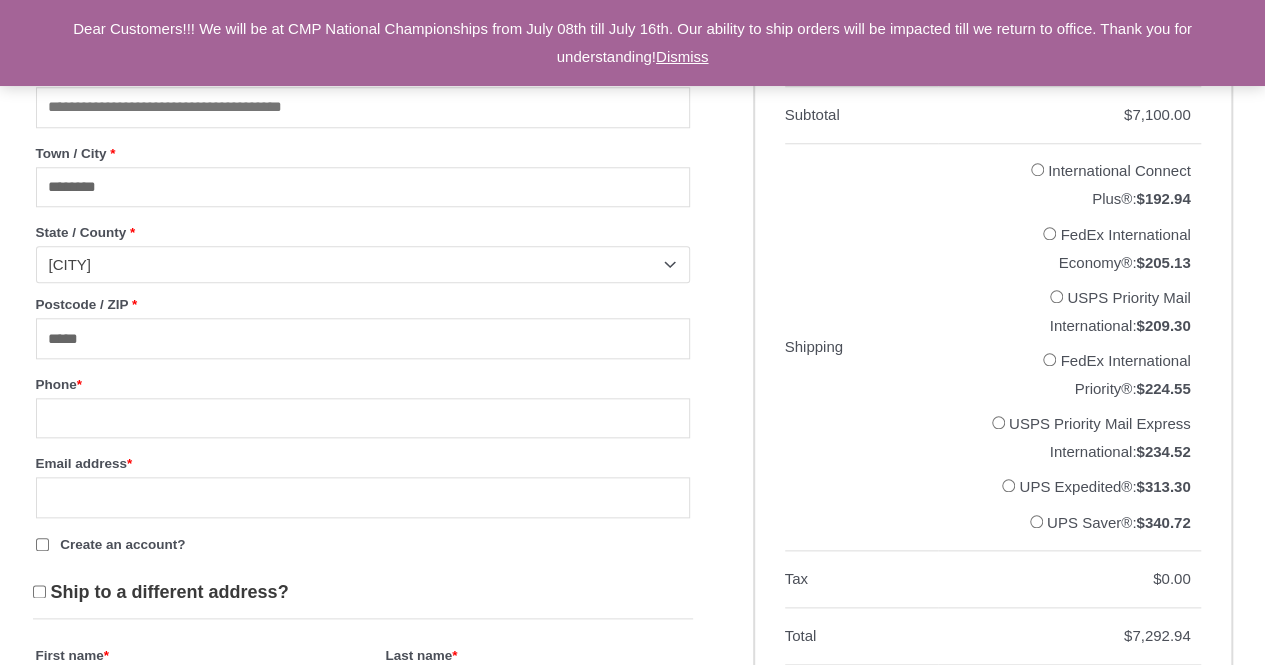 scroll, scrollTop: 833, scrollLeft: 0, axis: vertical 